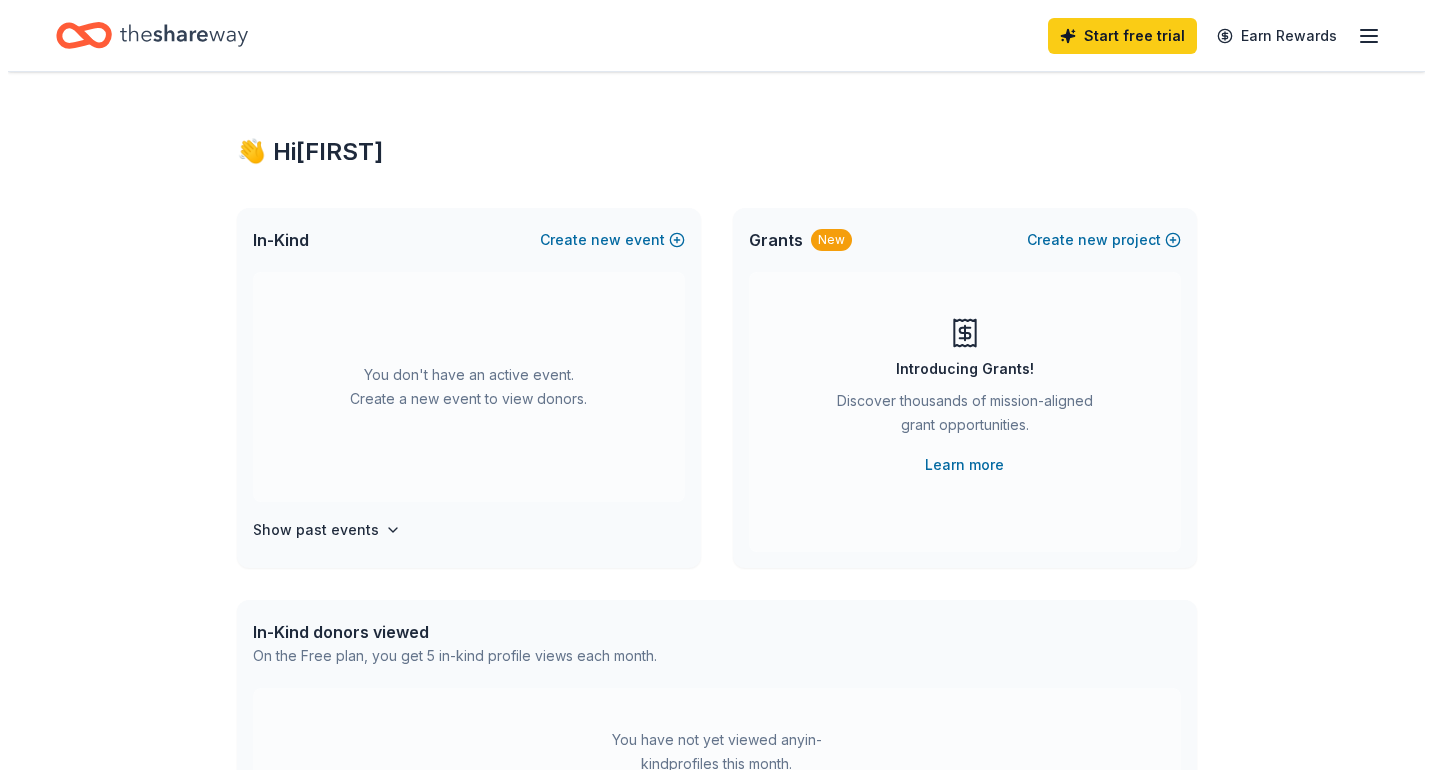 scroll, scrollTop: 0, scrollLeft: 0, axis: both 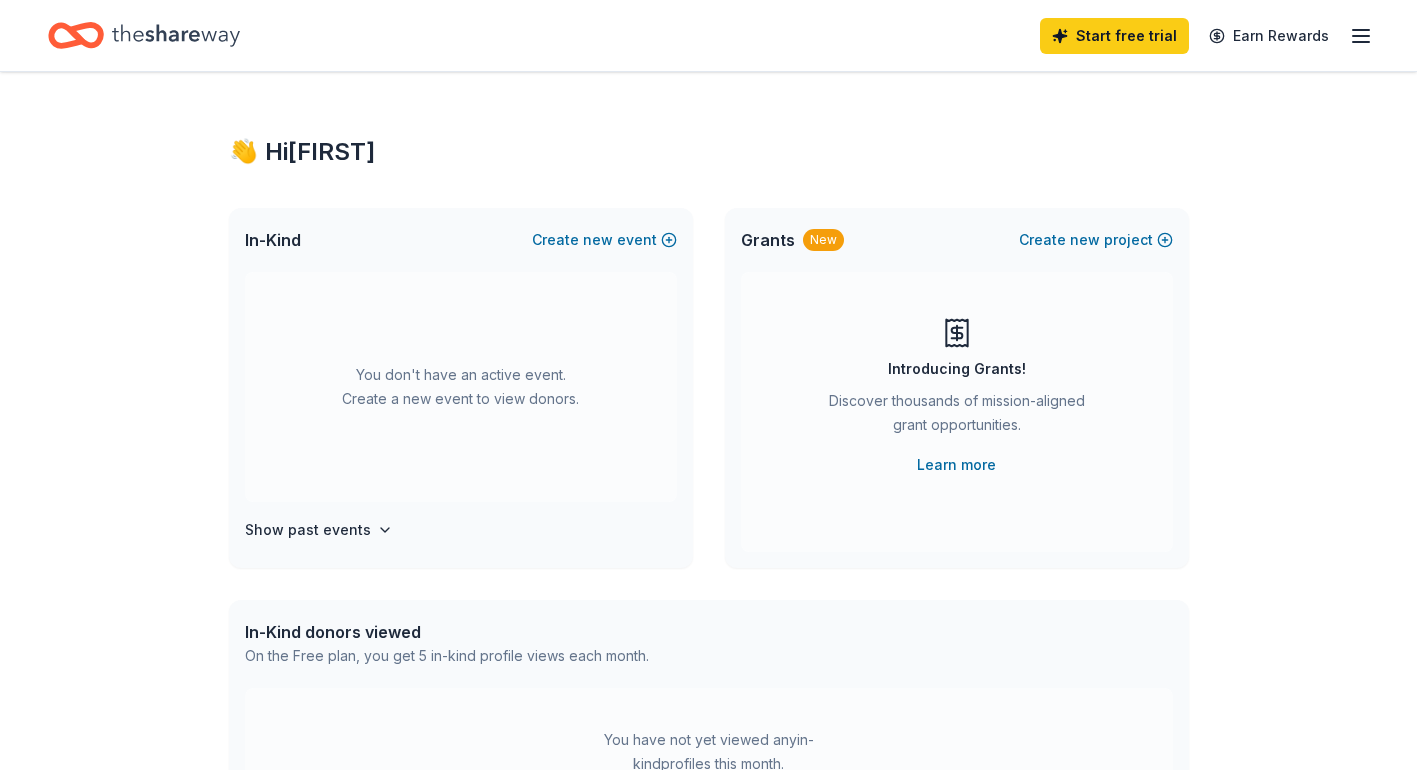 click 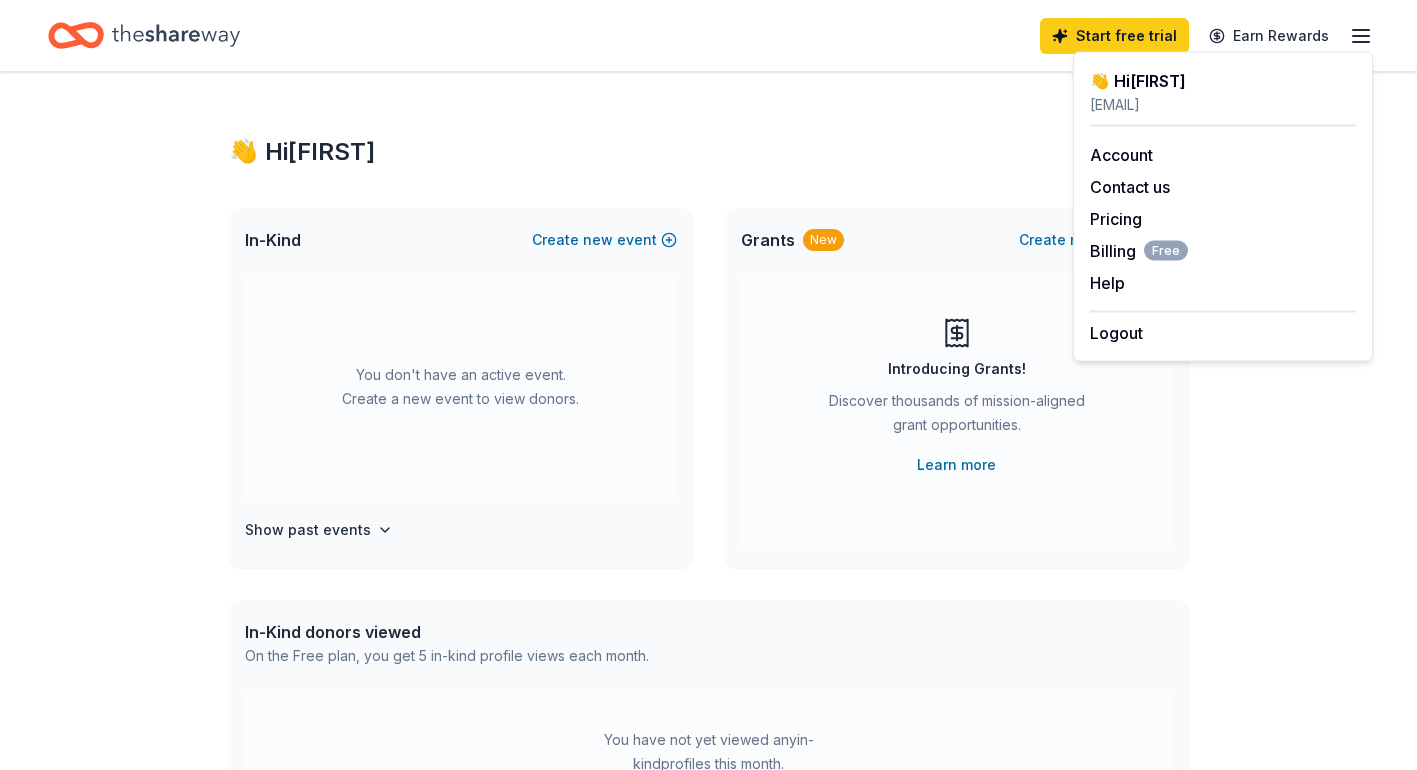 click on "In-Kind Create  new  event" at bounding box center (461, 240) 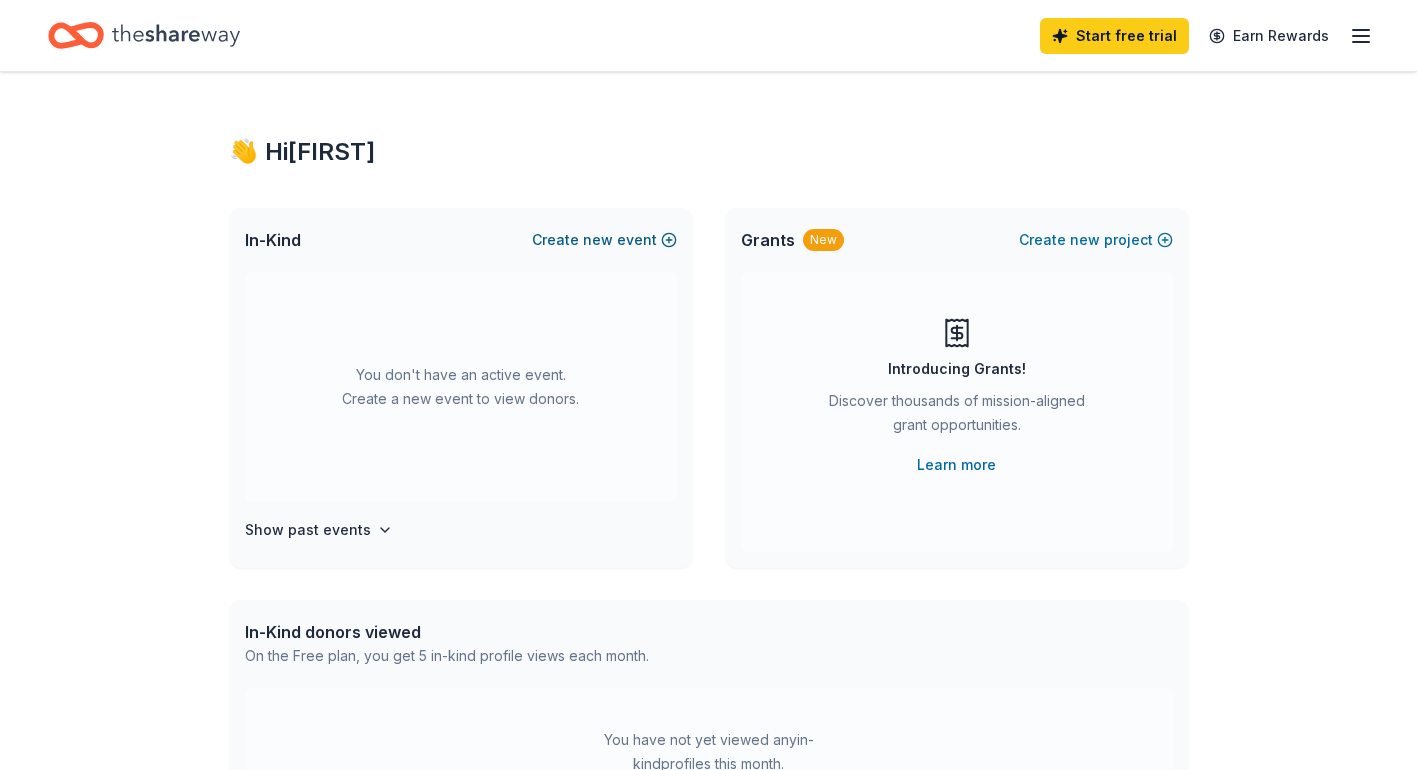 click on "new" at bounding box center [598, 240] 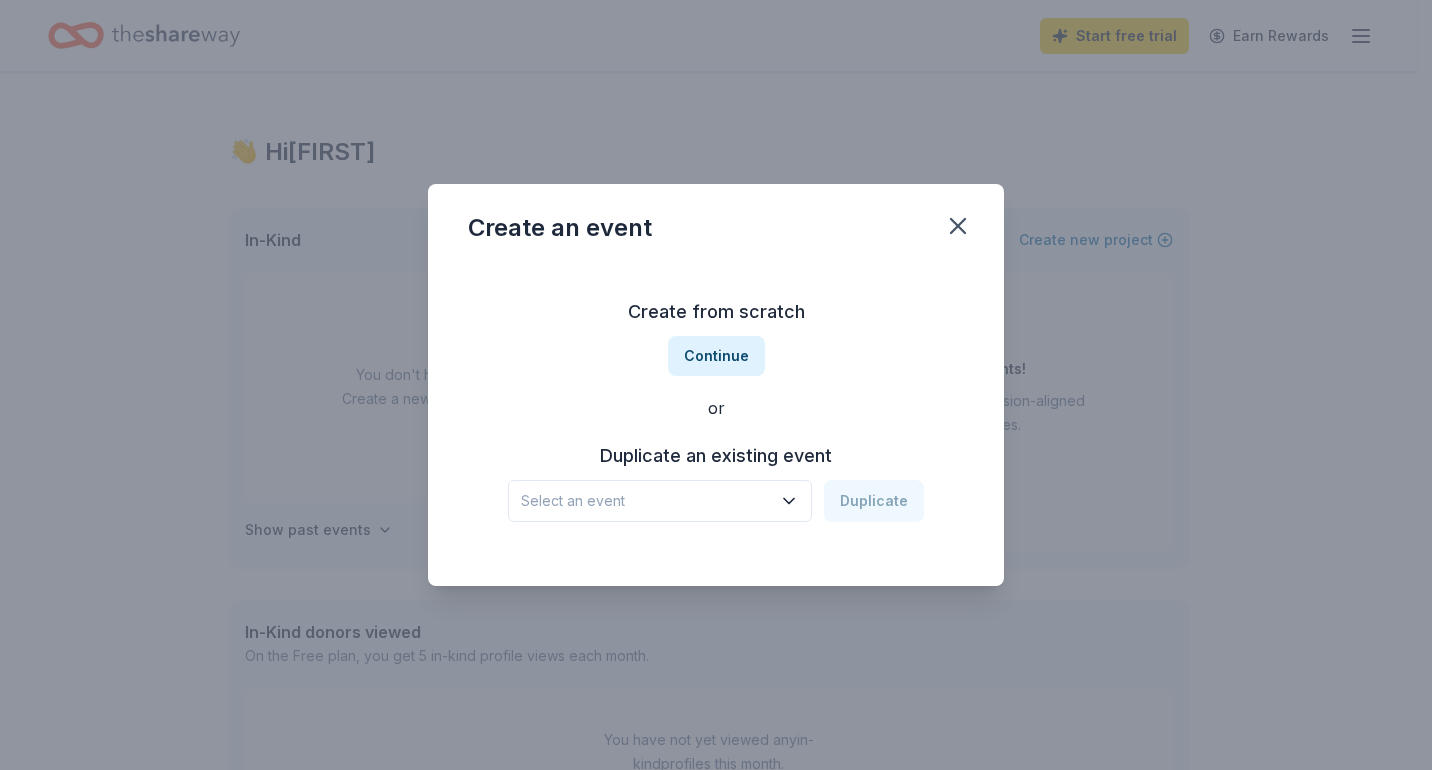 click on "Select an event" at bounding box center (646, 501) 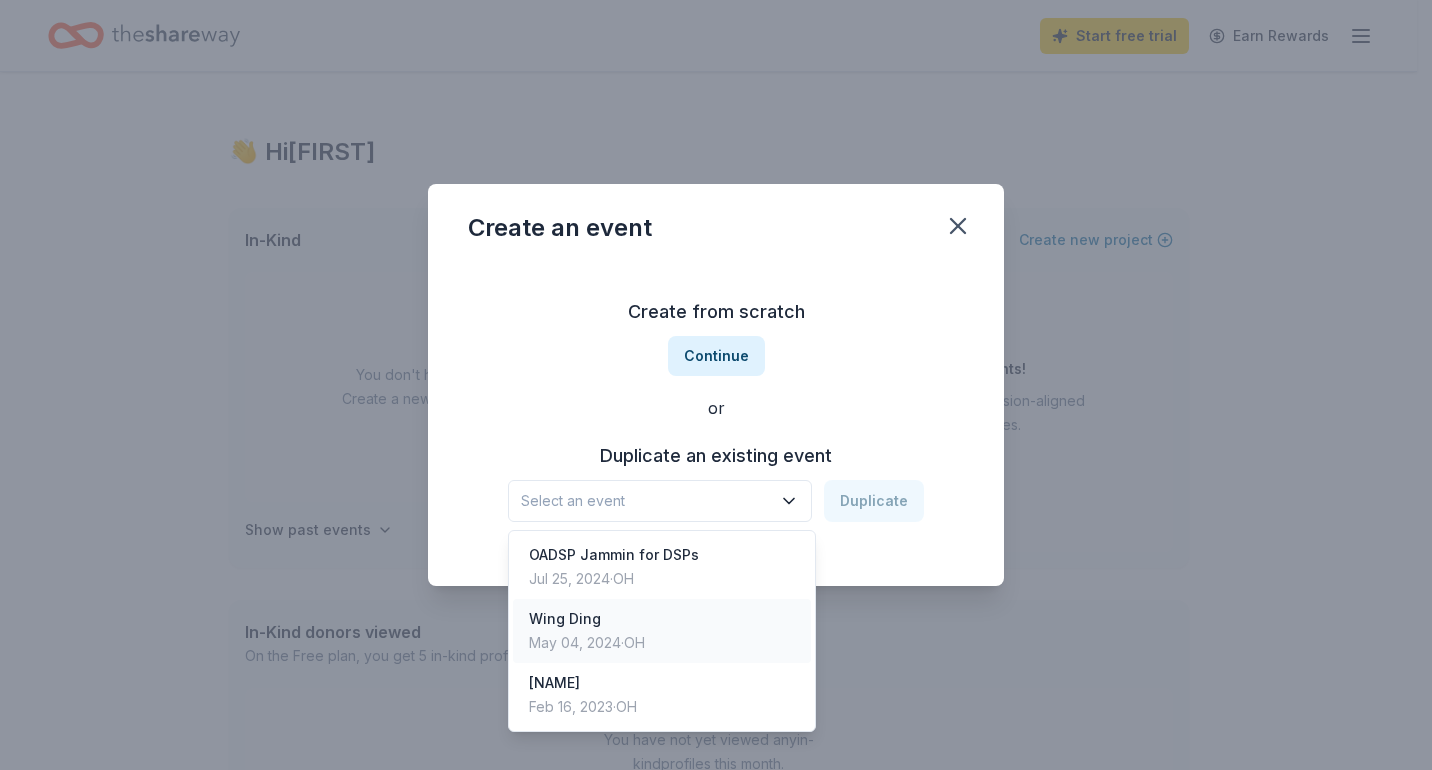 click on "Wing Ding May 04, 2024 · [STATE]" at bounding box center [662, 631] 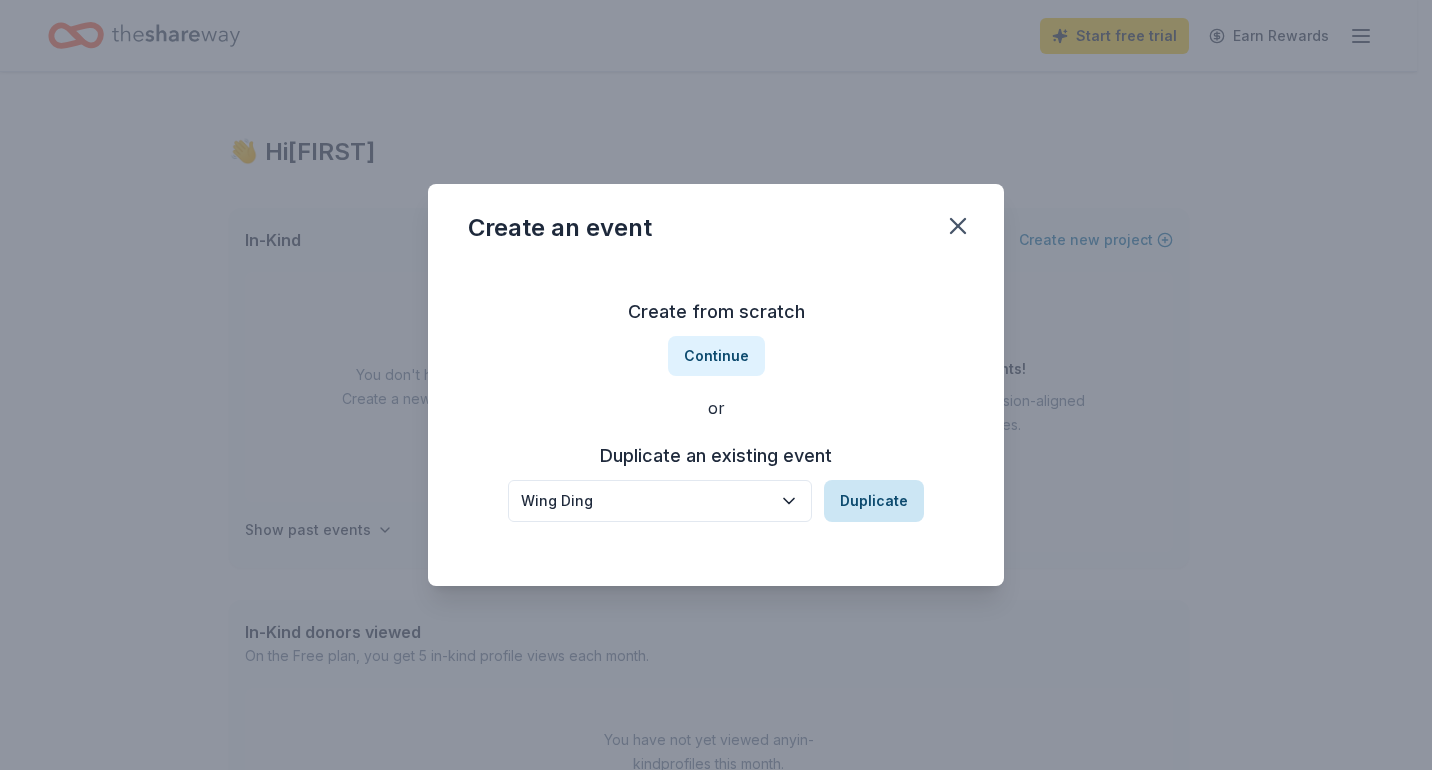 click on "Duplicate" at bounding box center [874, 501] 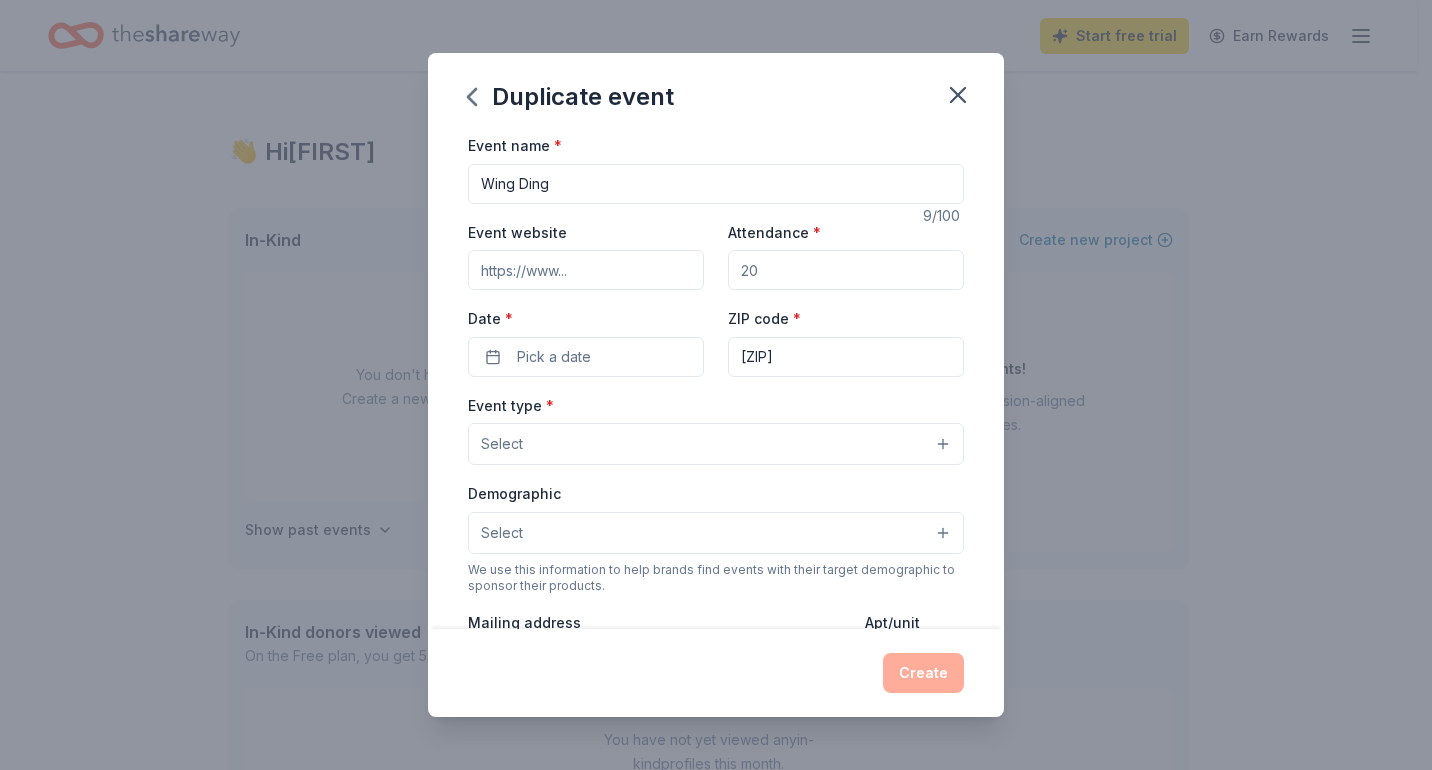 click on "Attendance *" at bounding box center (846, 270) 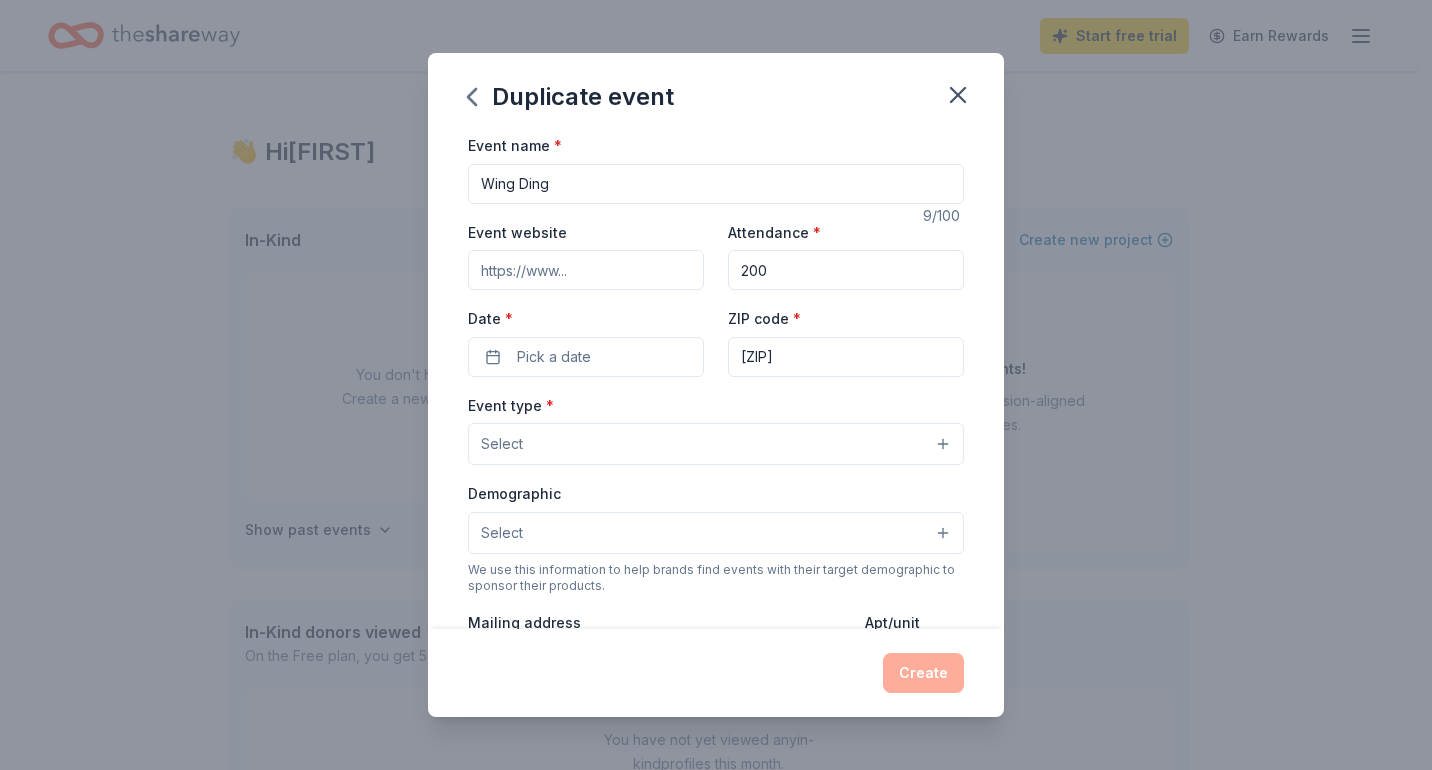 type on "200" 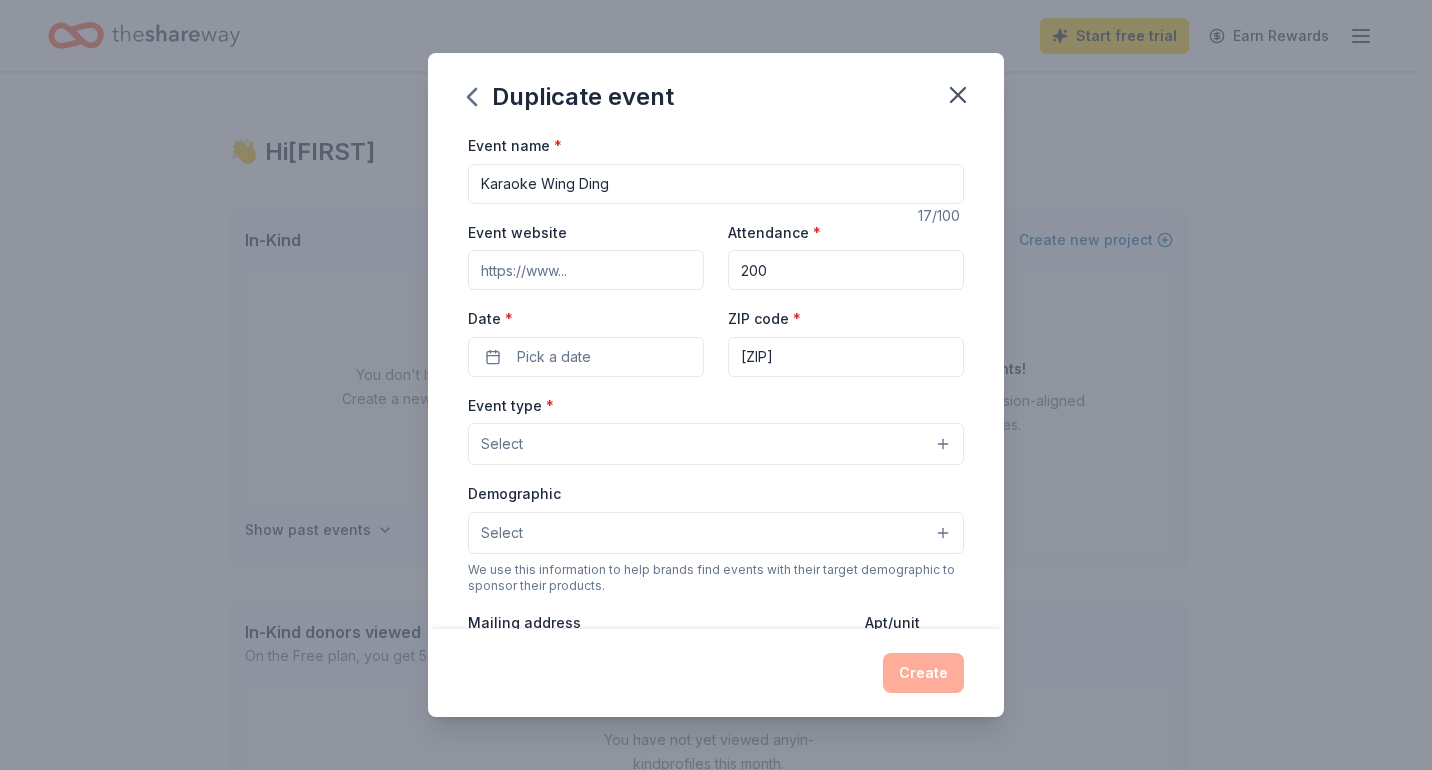 type on "Karaoke Wing Ding" 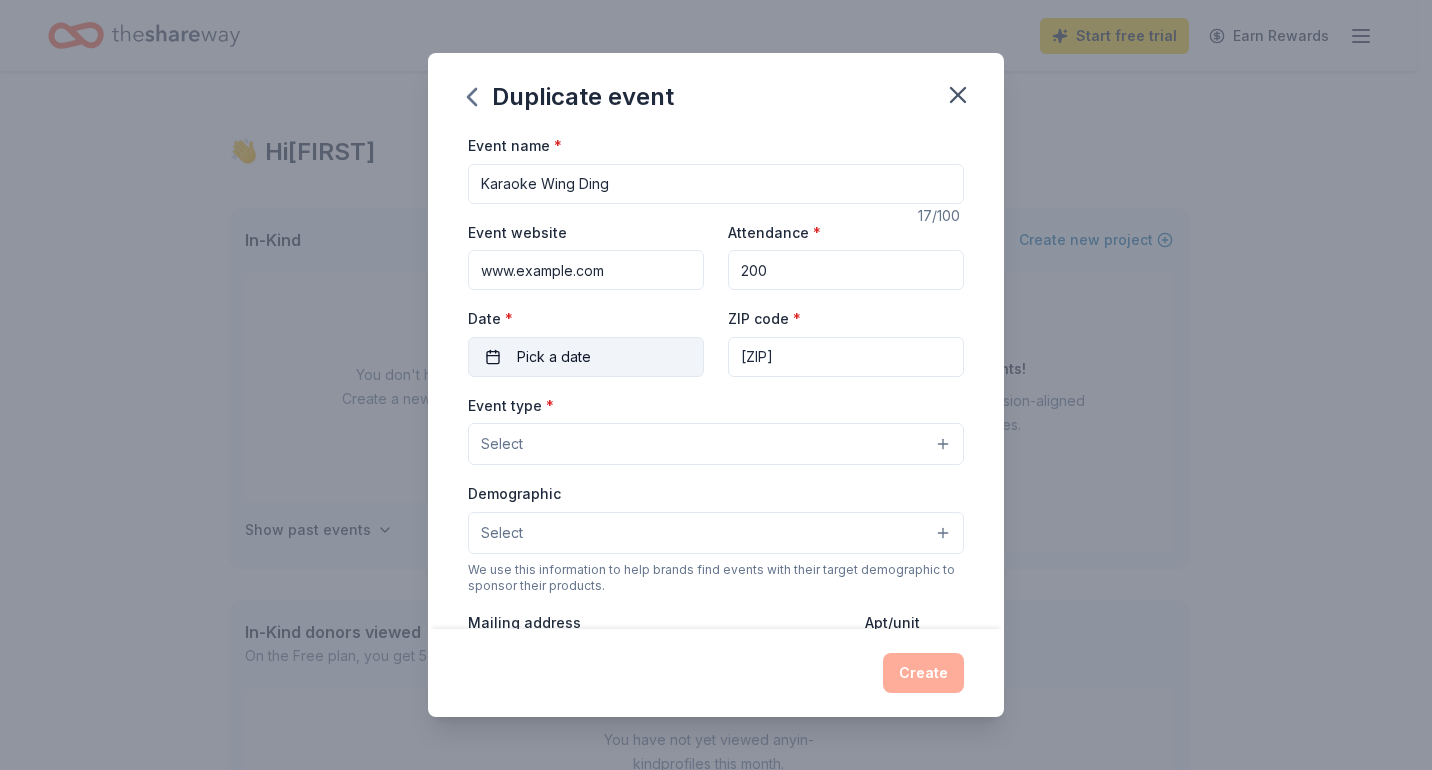 type on "www.example.com" 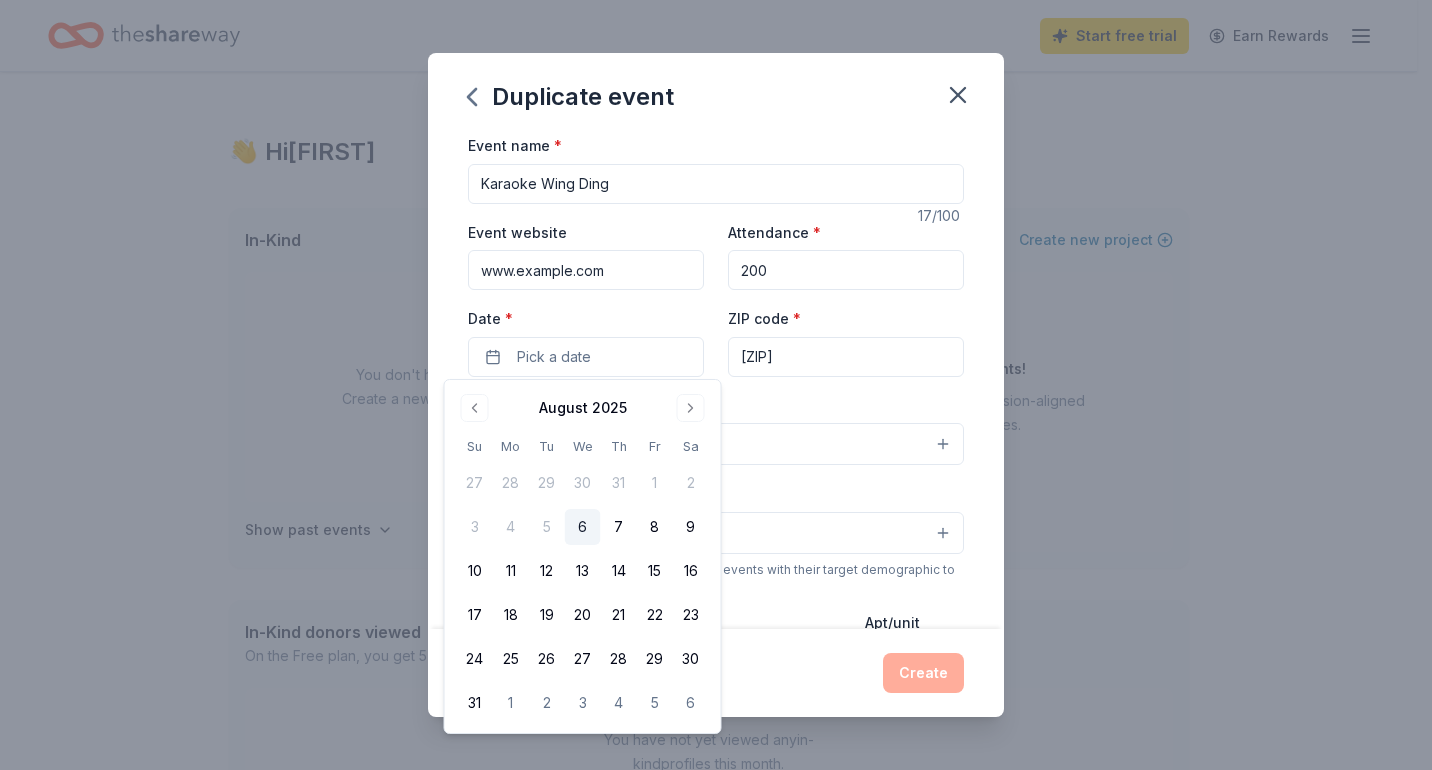 click on "August 2025" at bounding box center [583, 406] 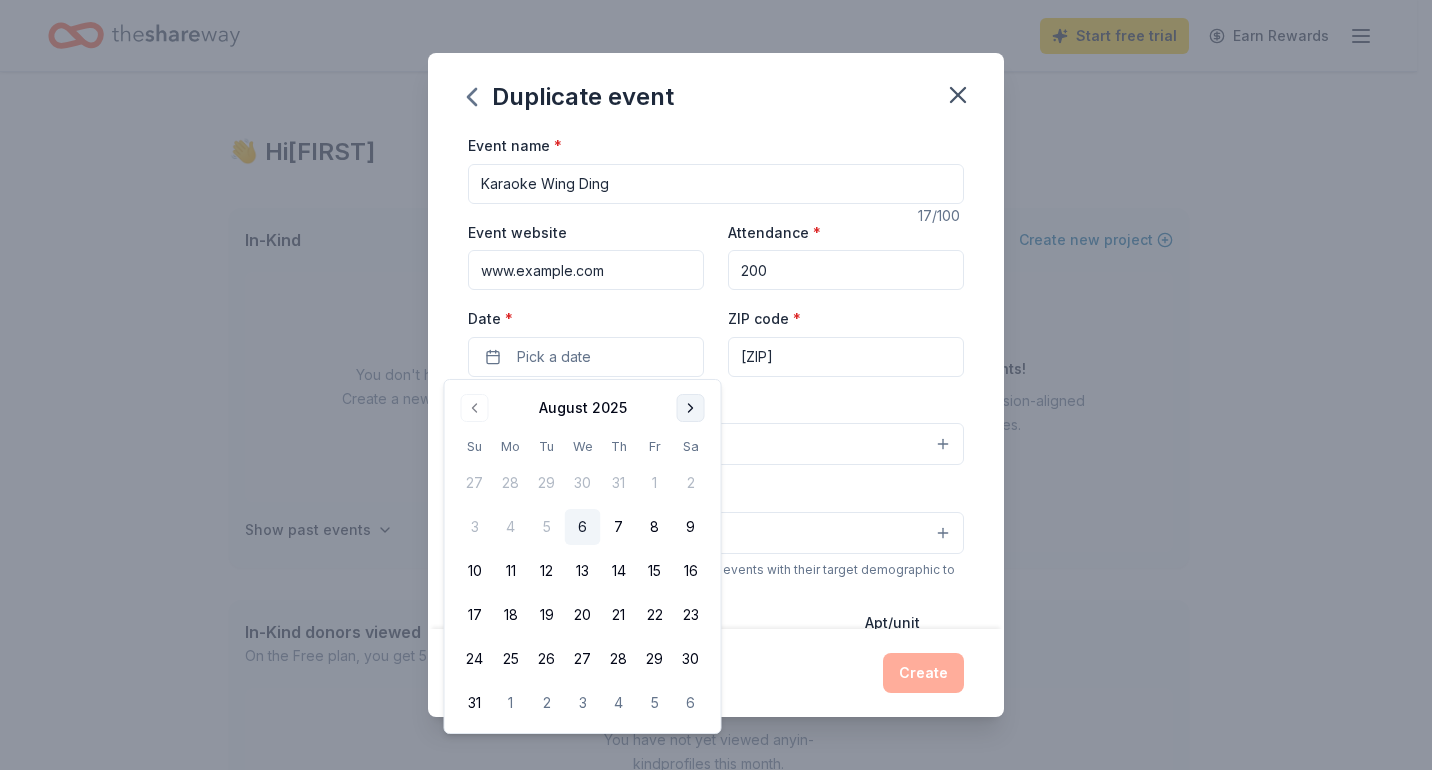 click at bounding box center [691, 408] 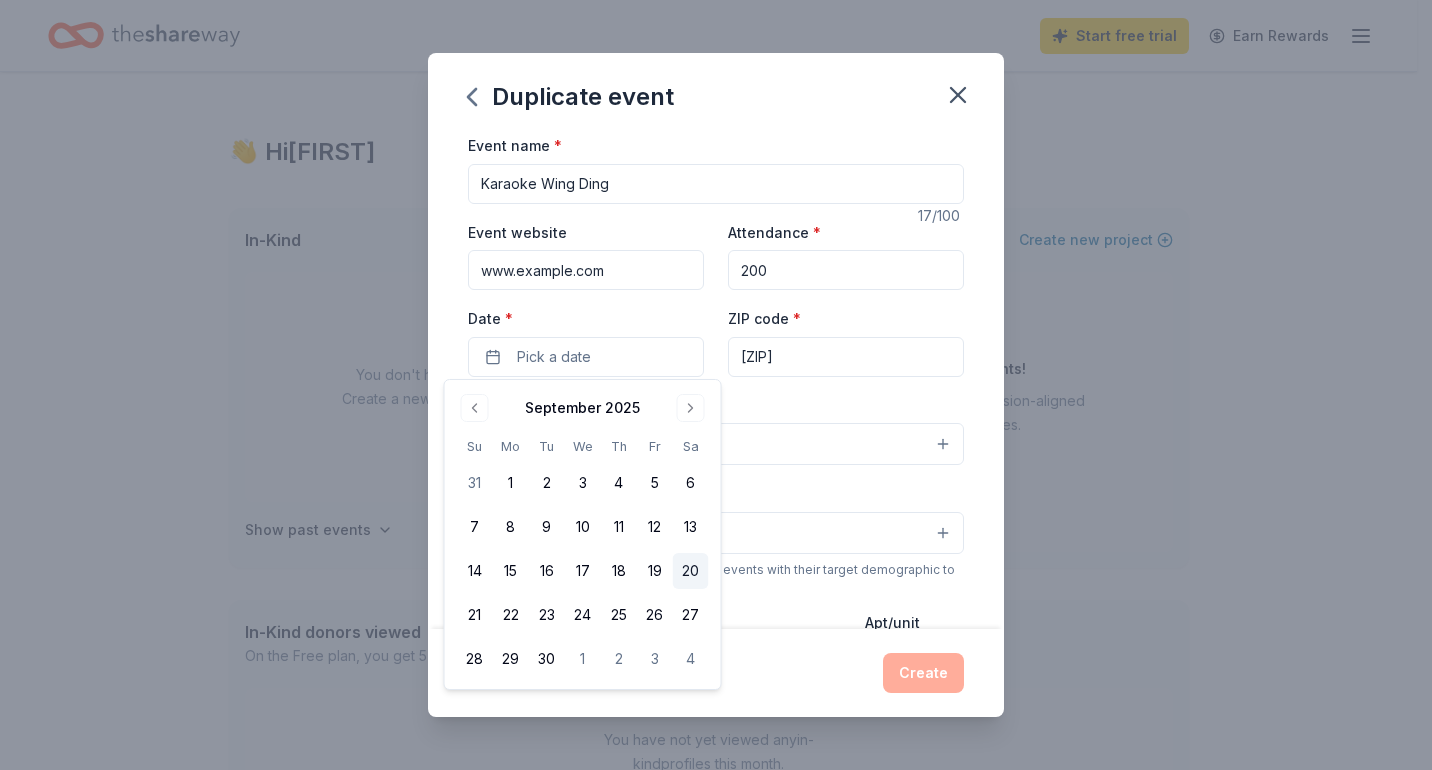 click on "20" at bounding box center [691, 571] 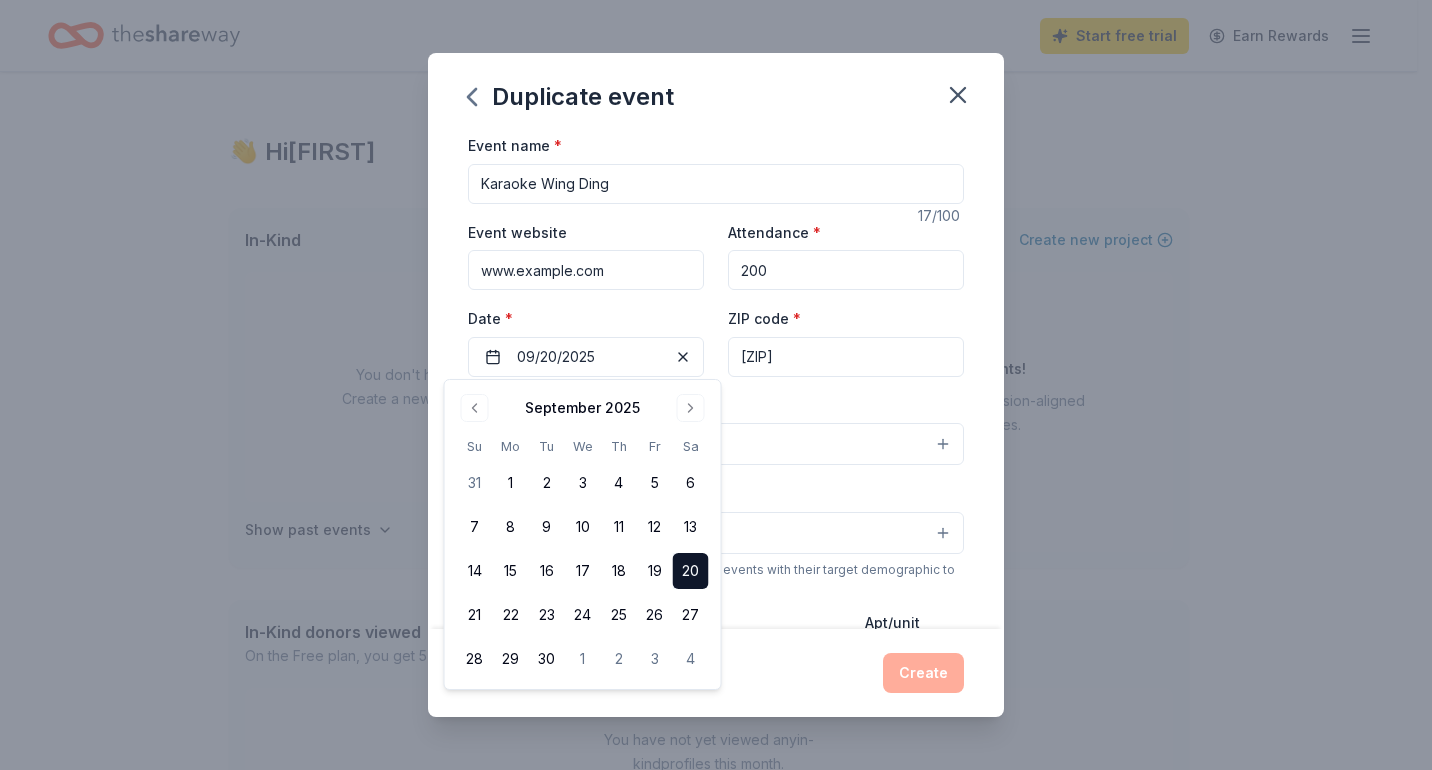 click on "Select" at bounding box center (716, 444) 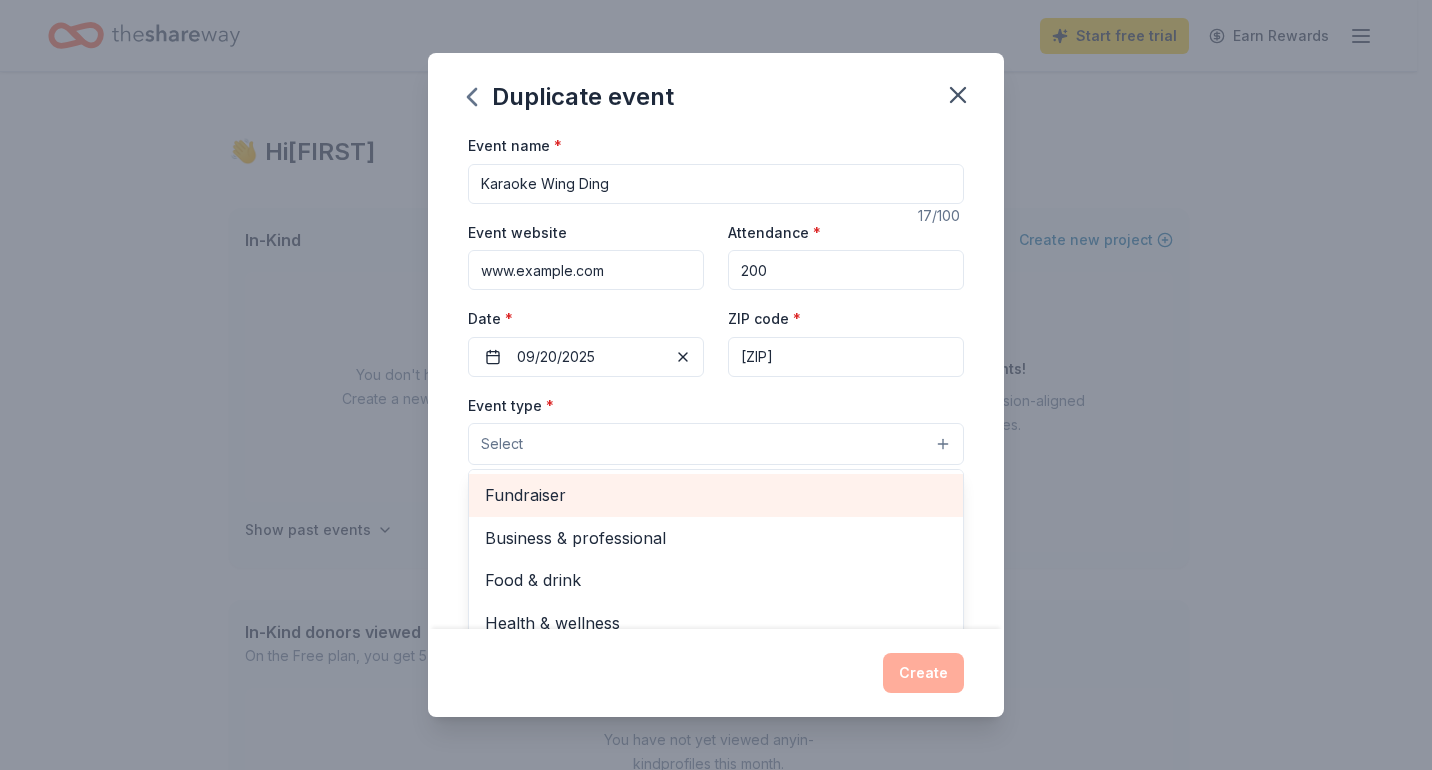click on "Fundraiser" at bounding box center (716, 495) 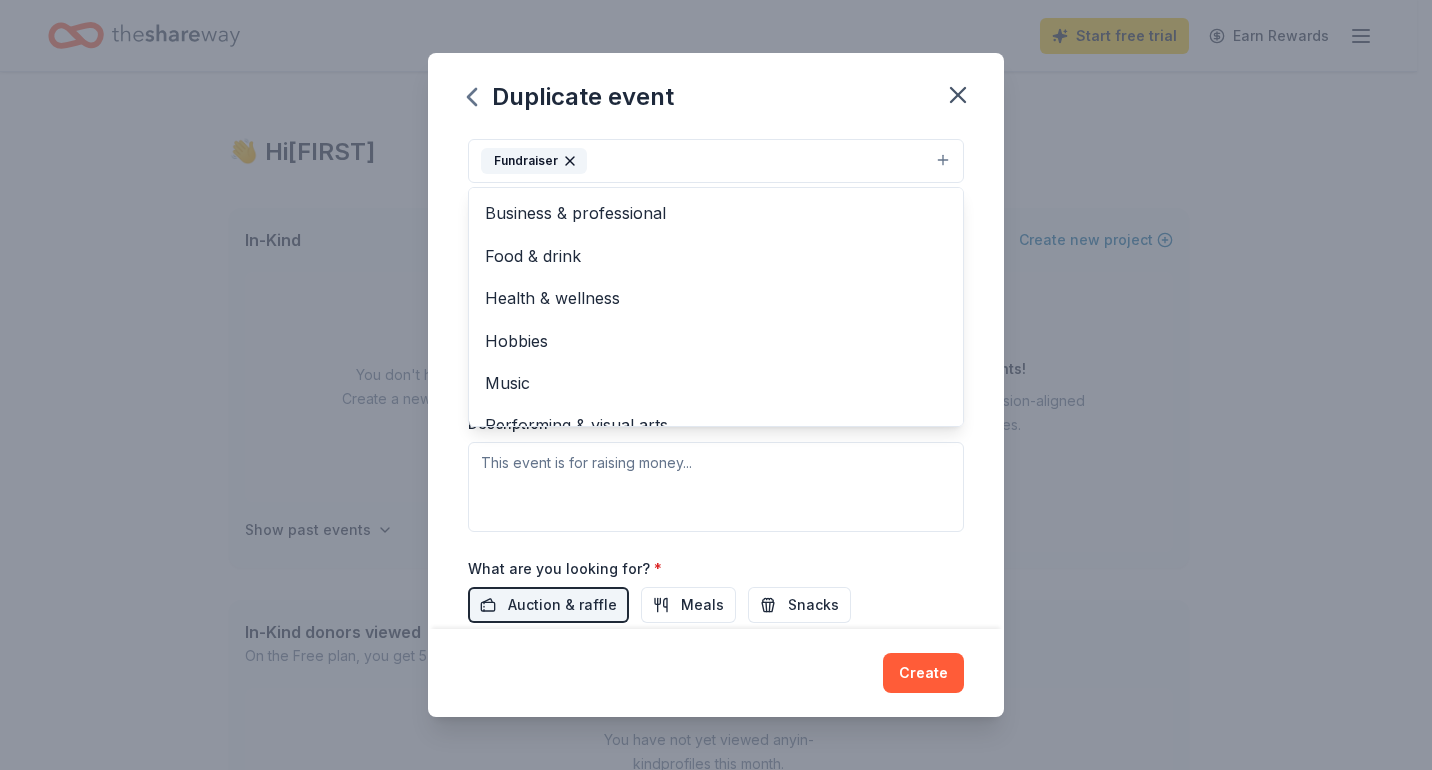 scroll, scrollTop: 291, scrollLeft: 0, axis: vertical 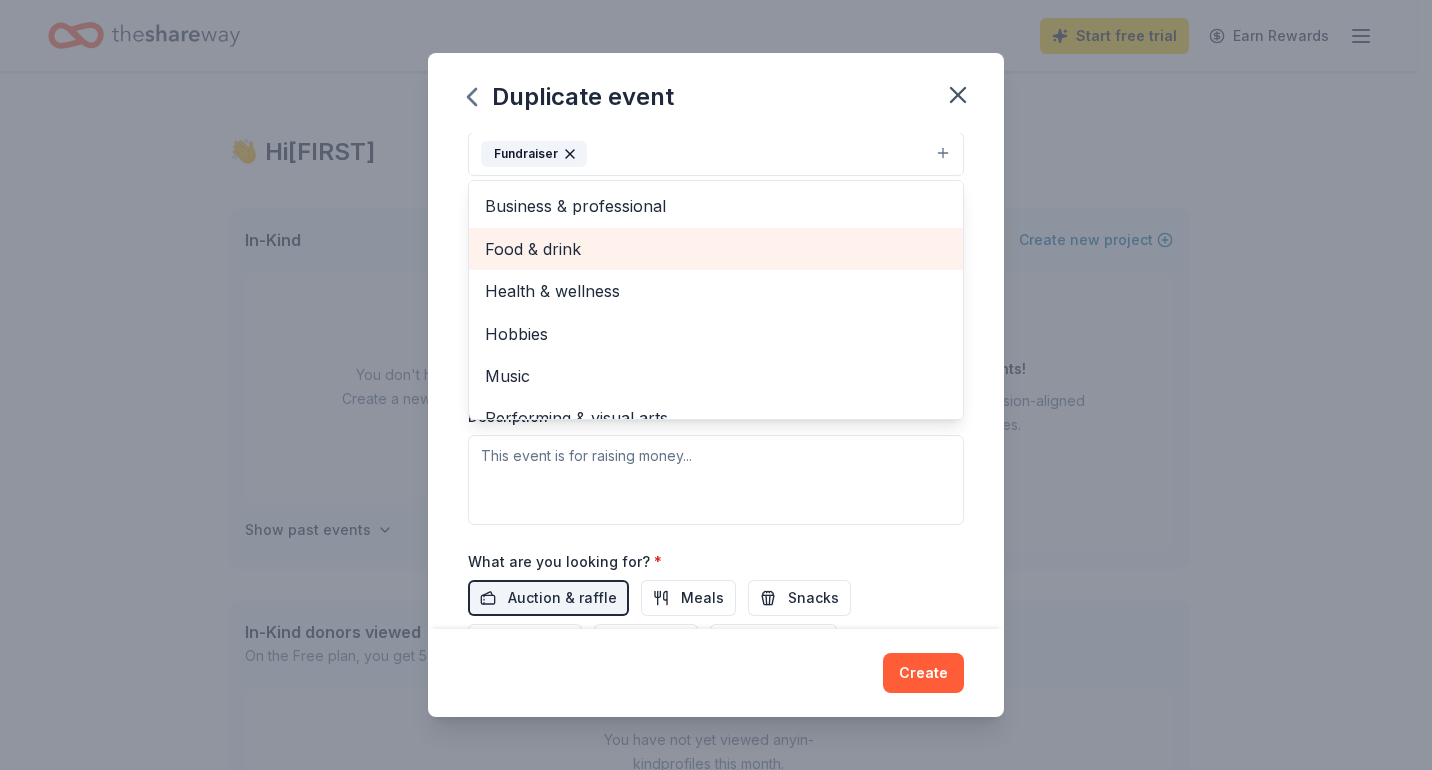 click on "Food & drink" at bounding box center (716, 249) 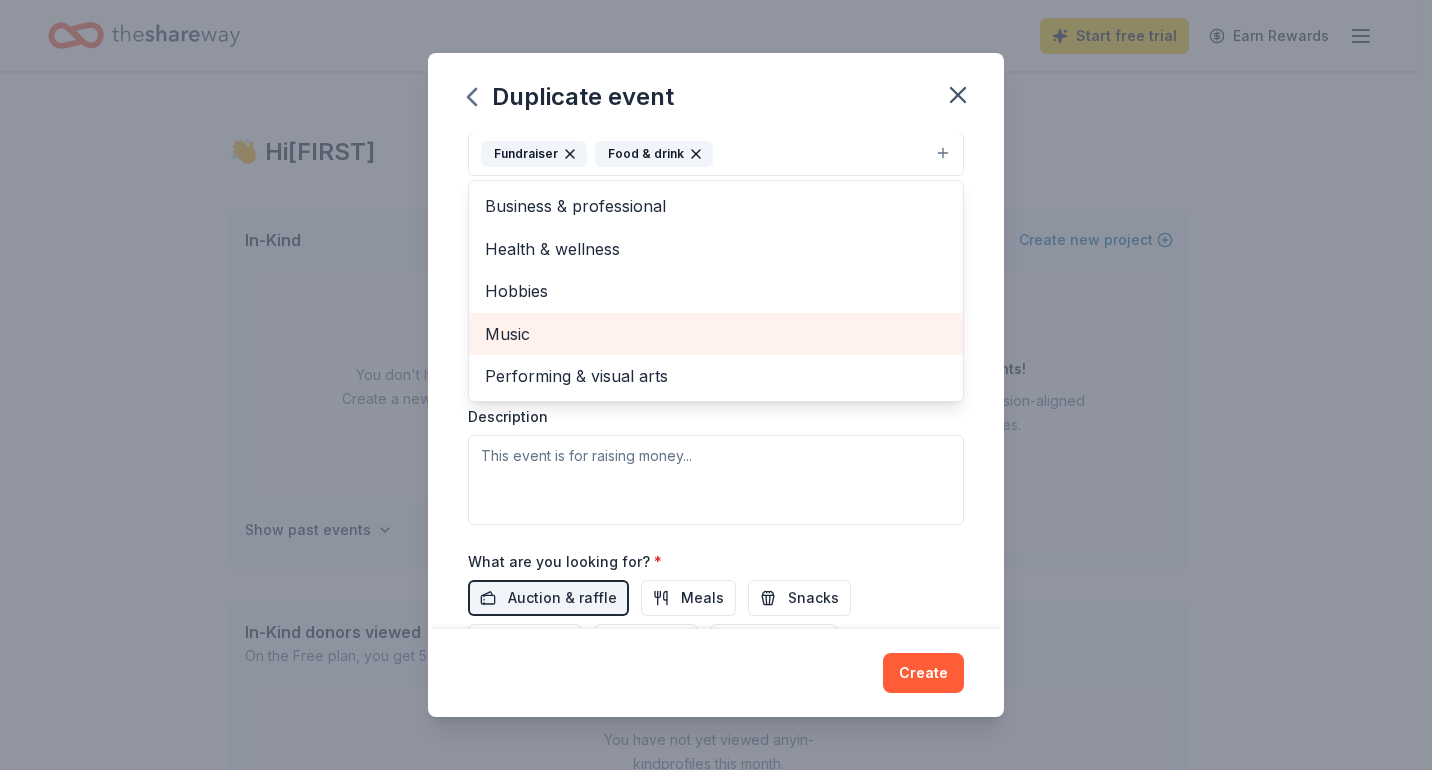 click on "Music" at bounding box center [716, 334] 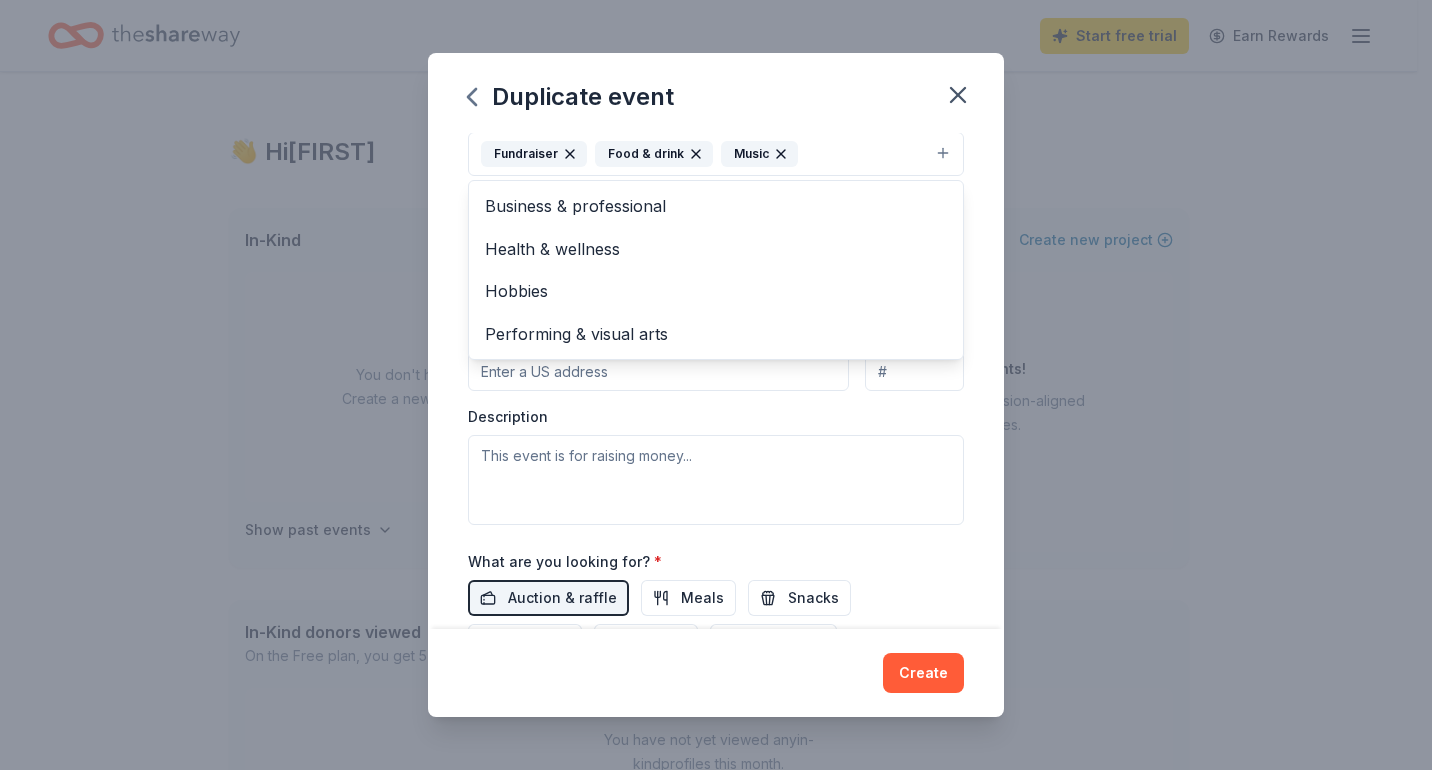 click on "Event name * Karaoke Wing Ding 17 /100 Event website www.example.com Attendance * 200 Date * 09/20/2025 ZIP code * [ZIP] Event type * Fundraiser Food & drink Music Business & professional Health & wellness Hobbies Performing & visual arts Demographic Select We use this information to help brands find events with their target demographic to sponsor their products. Mailing address Apt/unit Description What are you looking for? * Auction & raffle Meals Snacks Desserts Alcohol Beverages Send me reminders Email me reminders of donor application deadlines Recurring event Copy donors Saved Applied Approved Received Declined Not interested All copied donors will be given "saved" status in your new event. Companies that are no longer donating will not be copied." at bounding box center [716, 381] 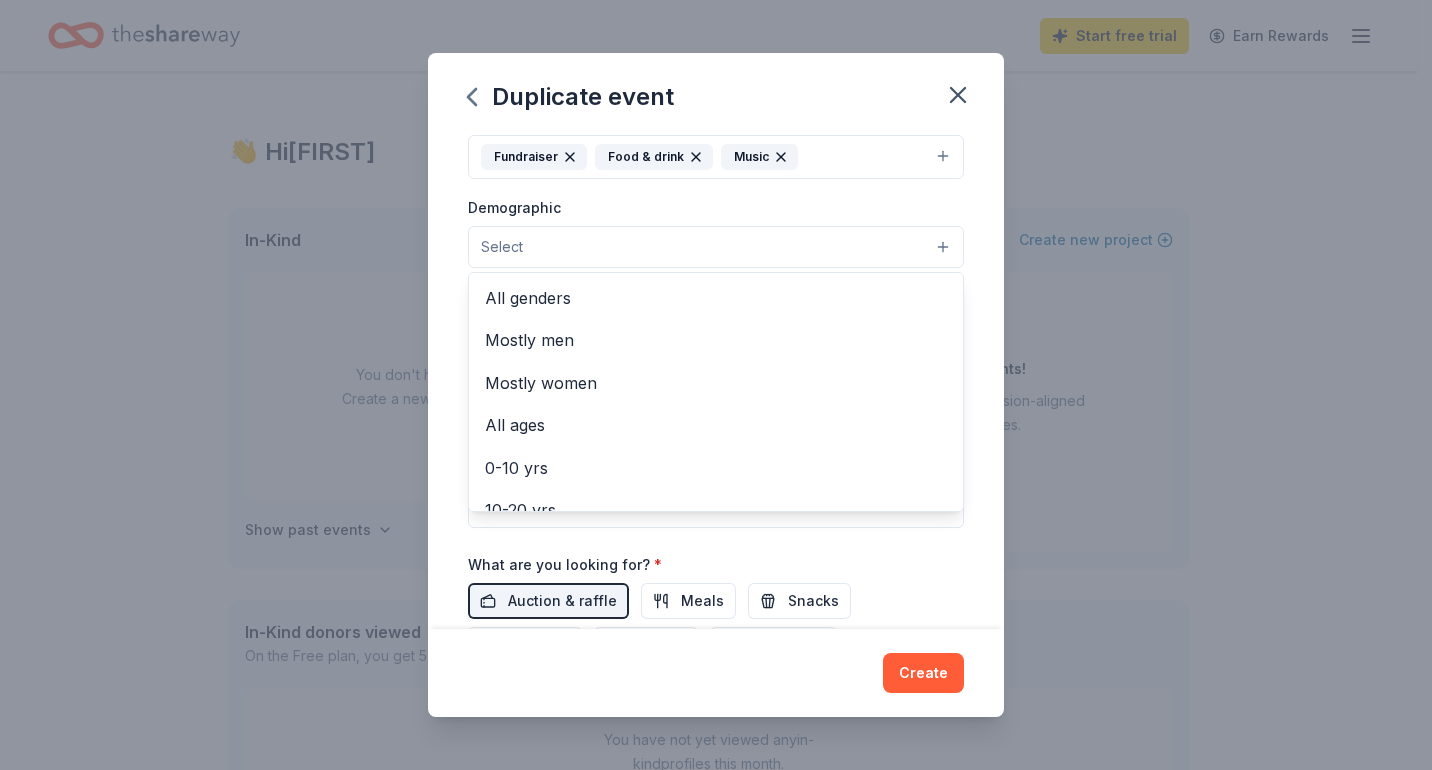 click on "Select" at bounding box center [716, 247] 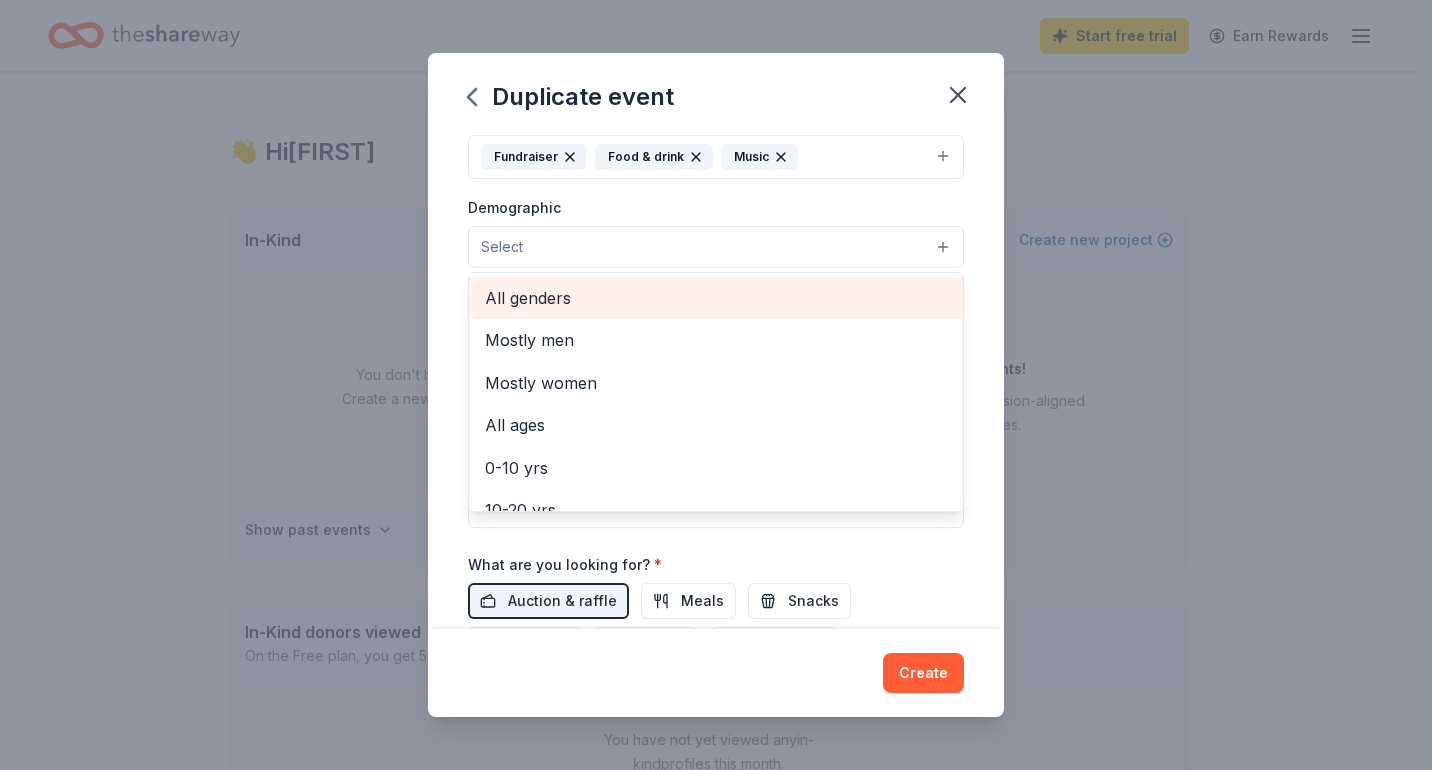click on "All genders" at bounding box center [716, 298] 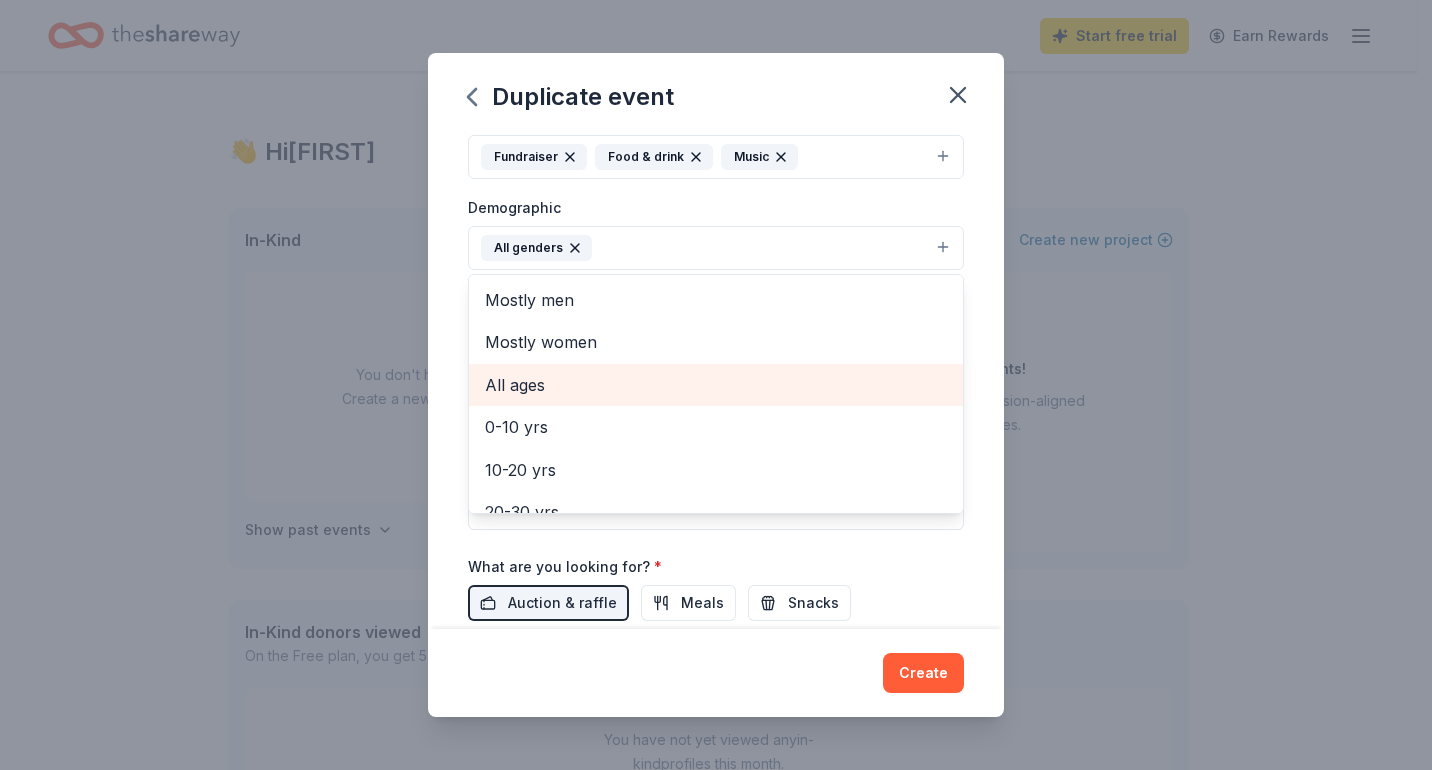 click on "All ages" at bounding box center [716, 385] 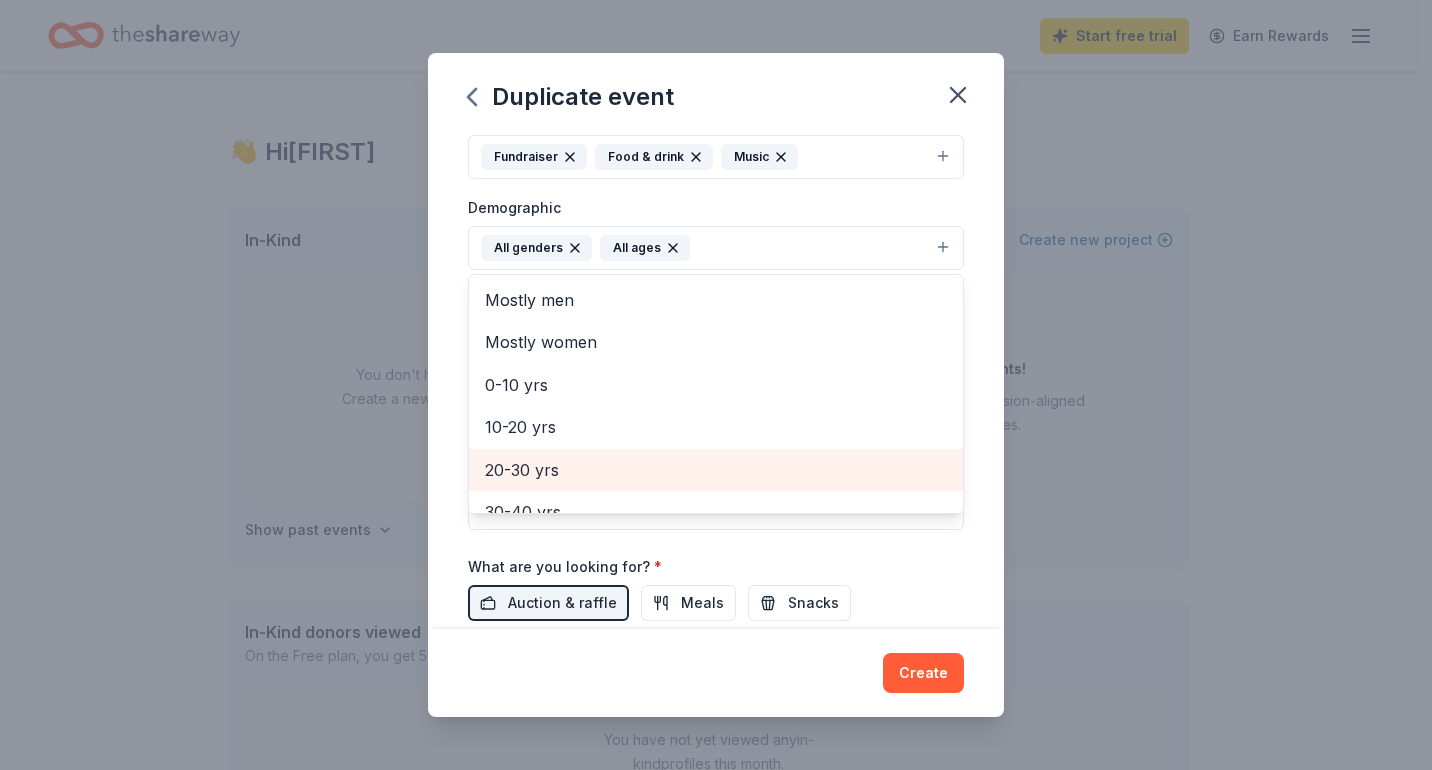 click on "20-30 yrs" at bounding box center (716, 470) 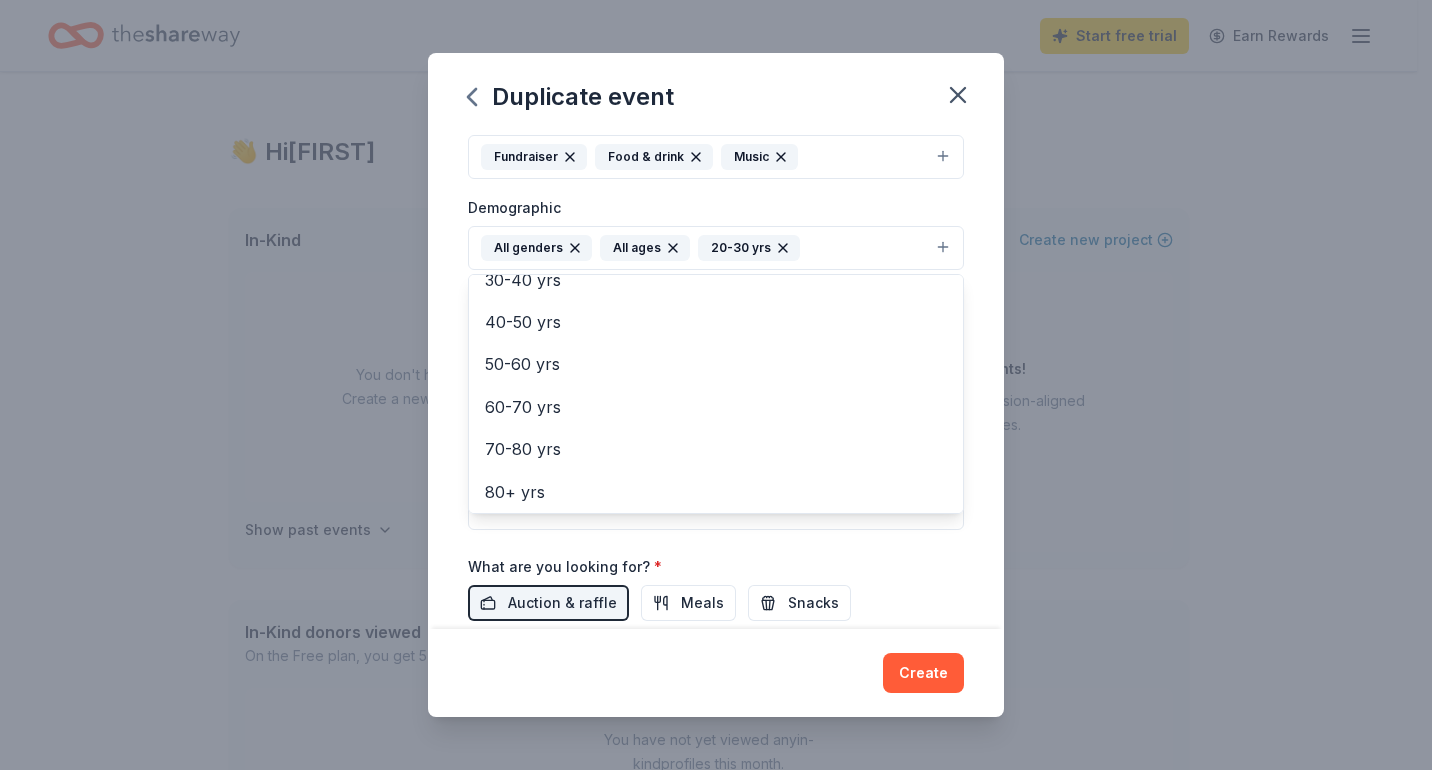 scroll, scrollTop: 0, scrollLeft: 0, axis: both 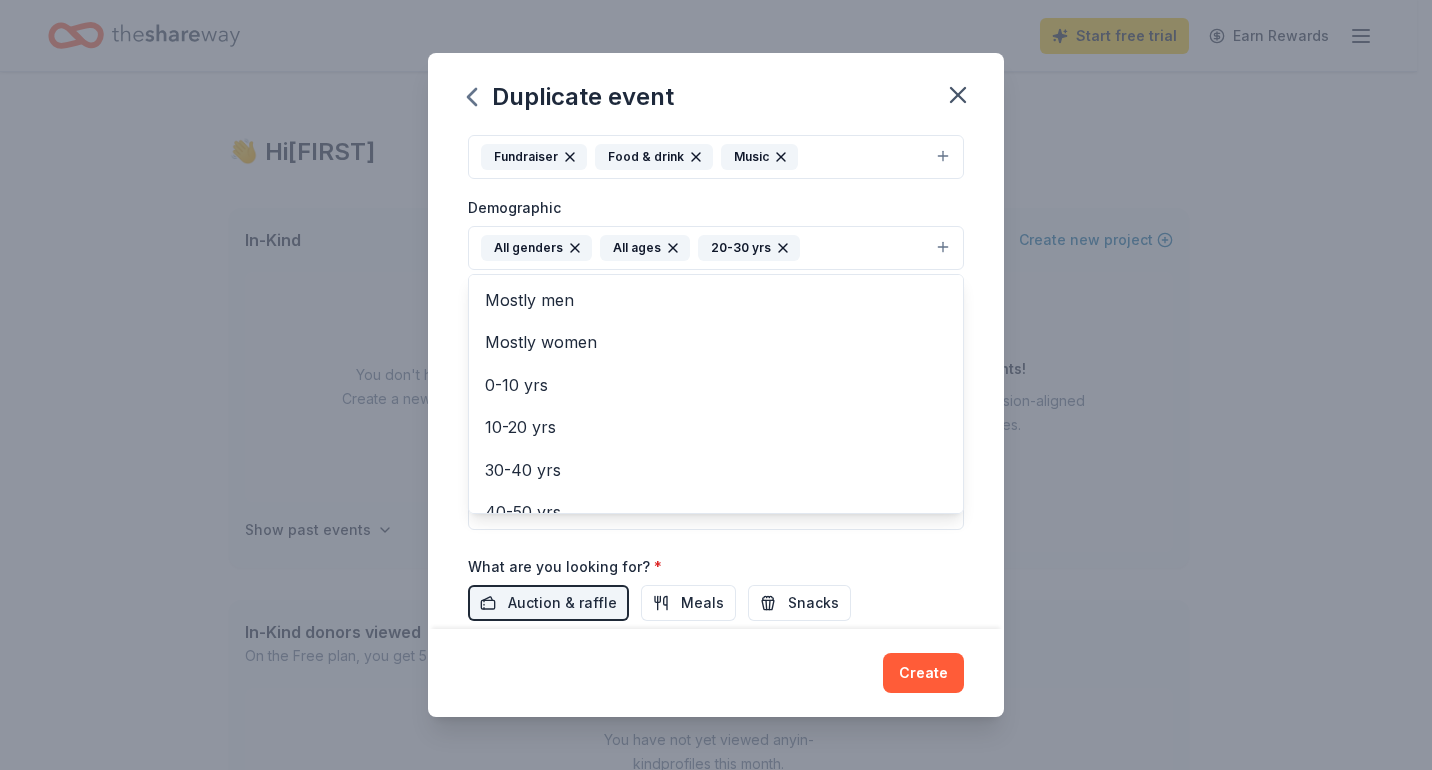 click 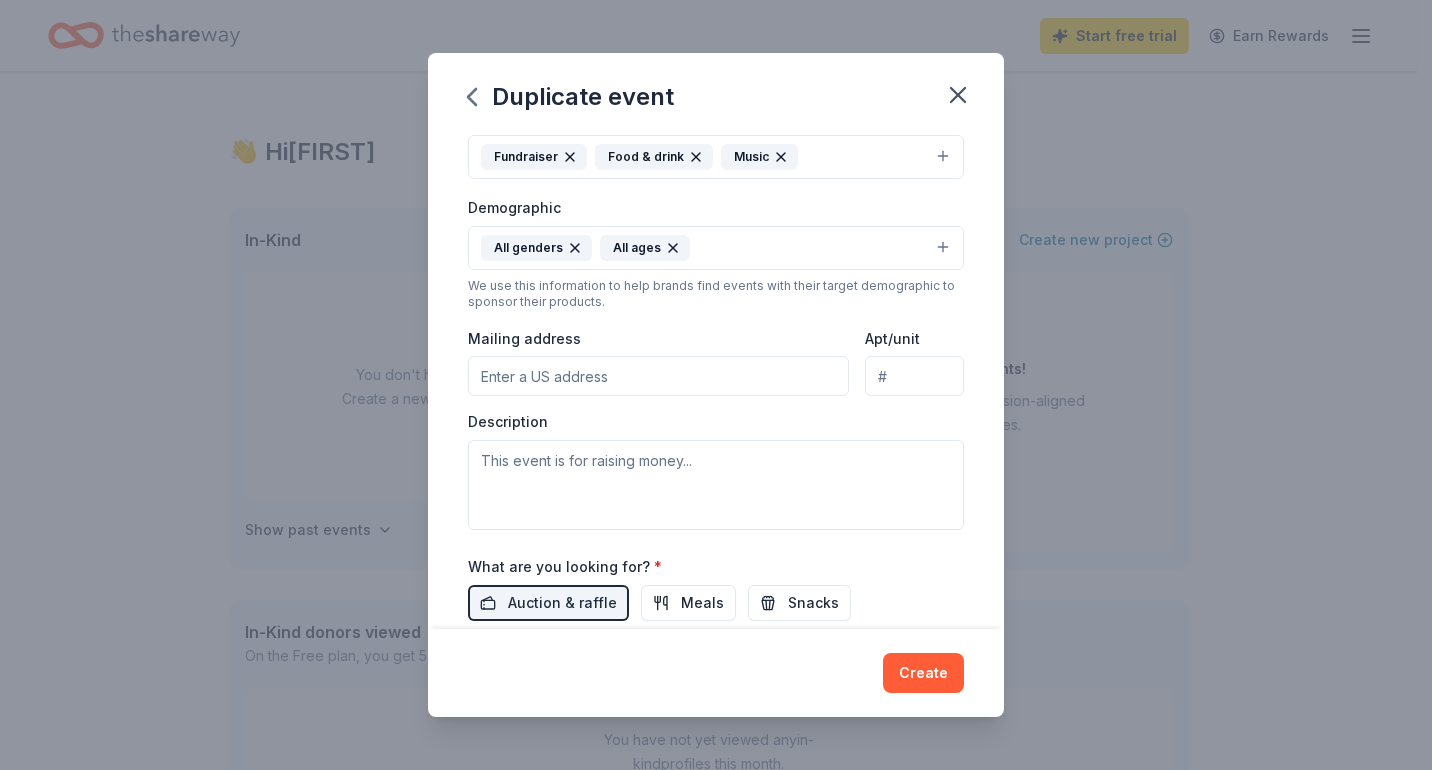 click on "All ages" at bounding box center [645, 248] 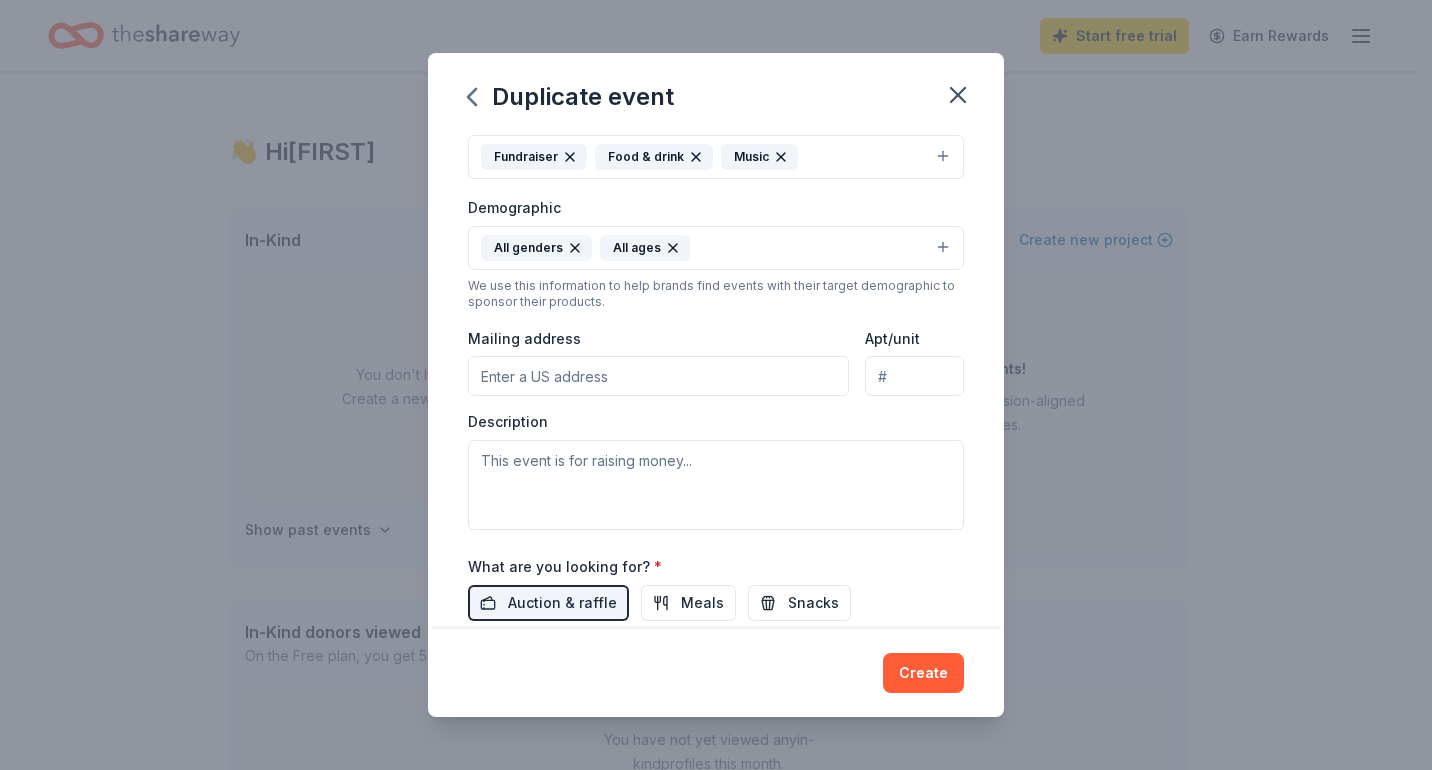 click 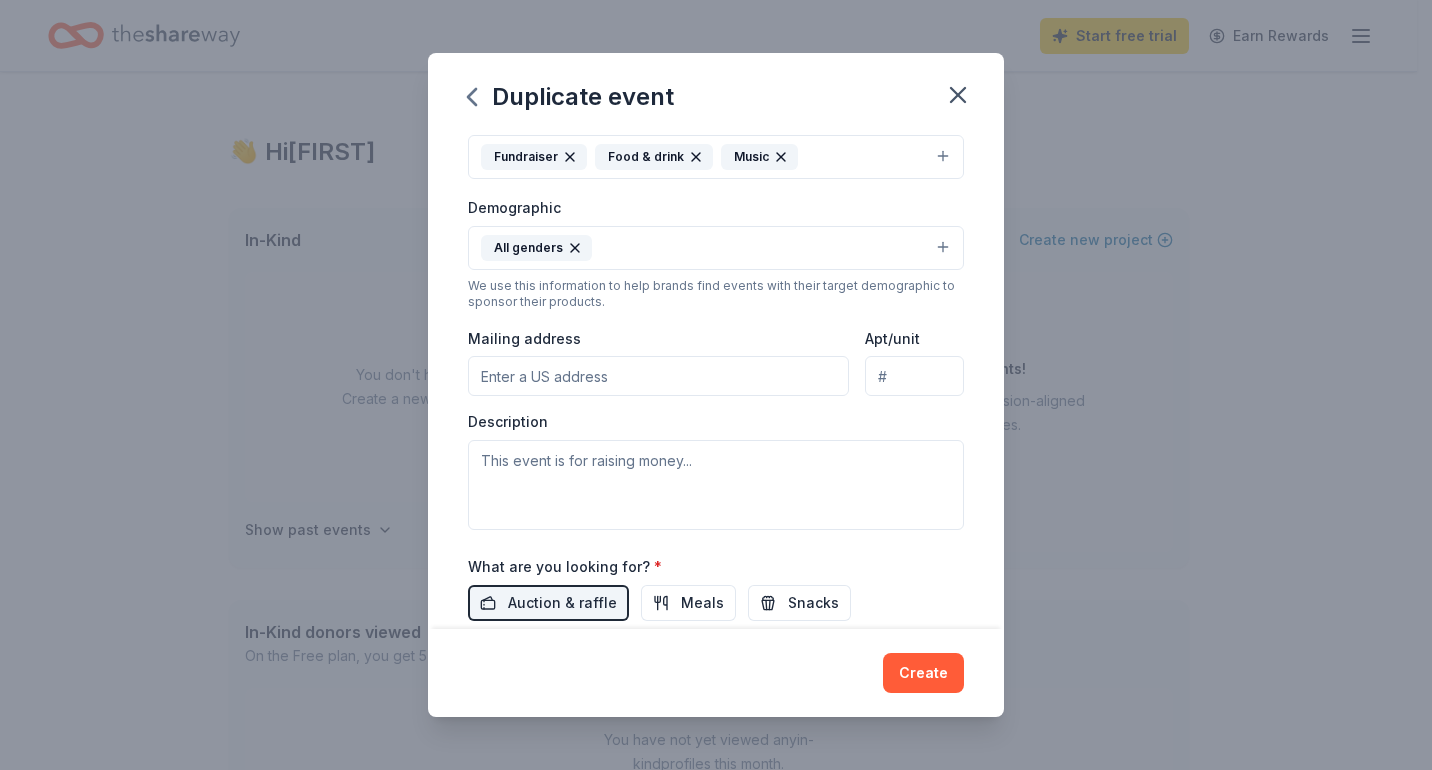 click on "All genders" at bounding box center [716, 248] 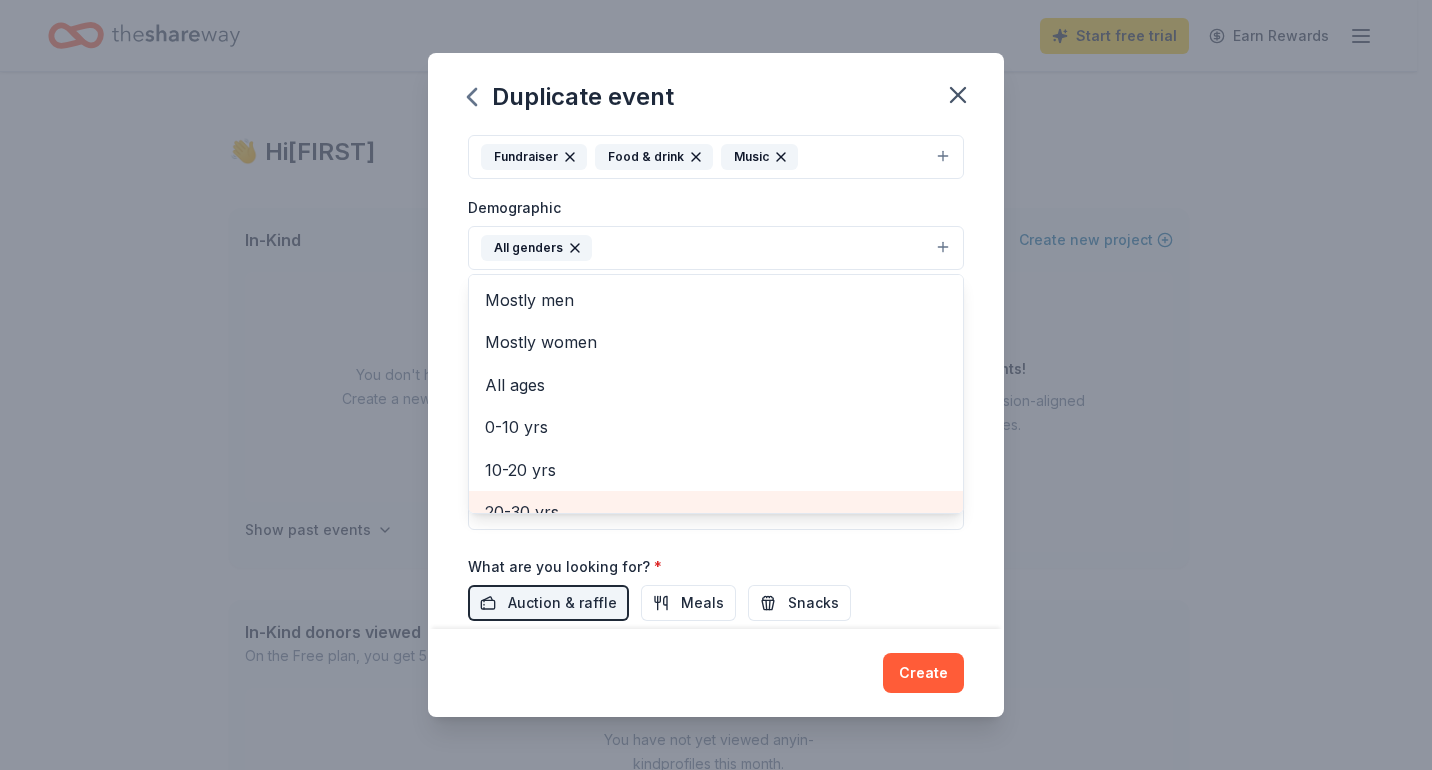 click on "20-30 yrs" at bounding box center [716, 512] 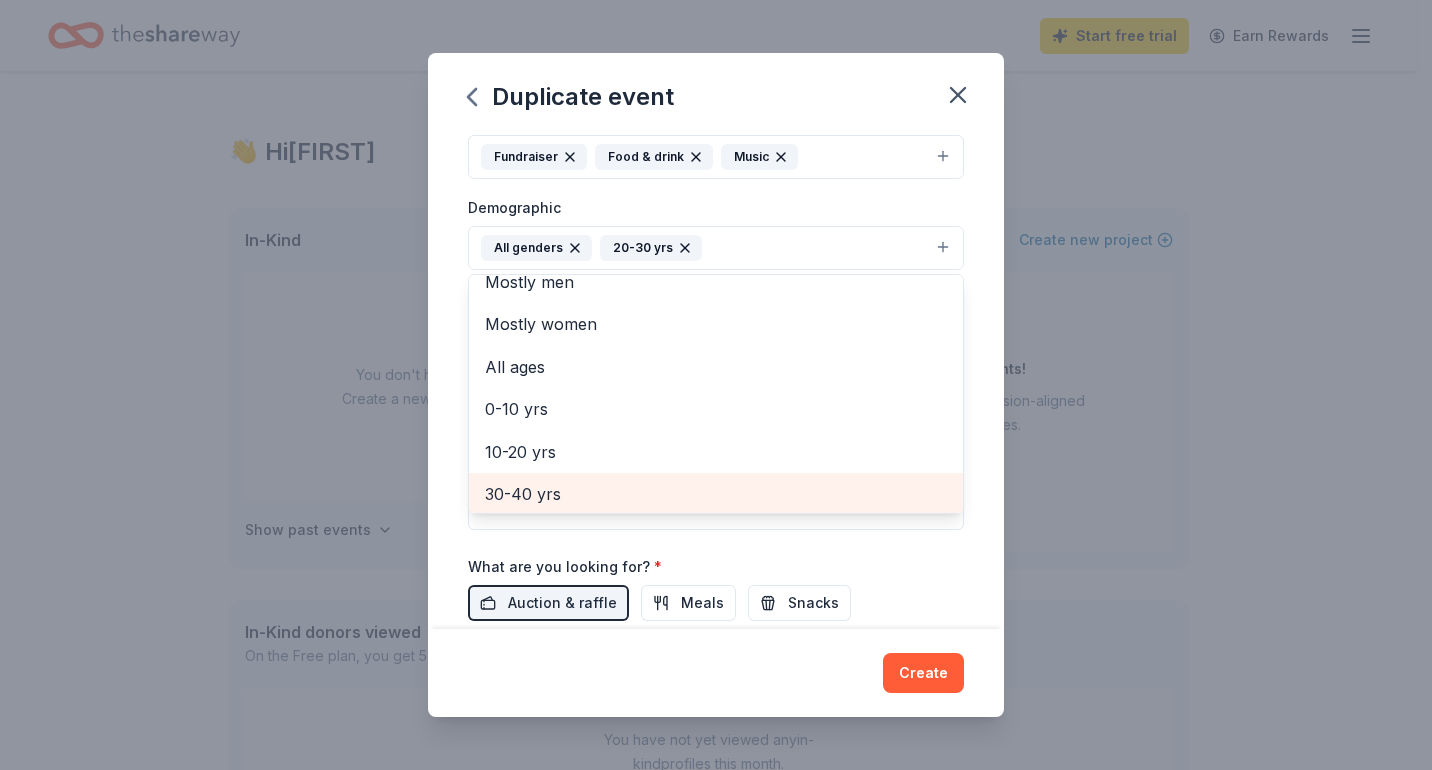 click on "30-40 yrs" at bounding box center [716, 494] 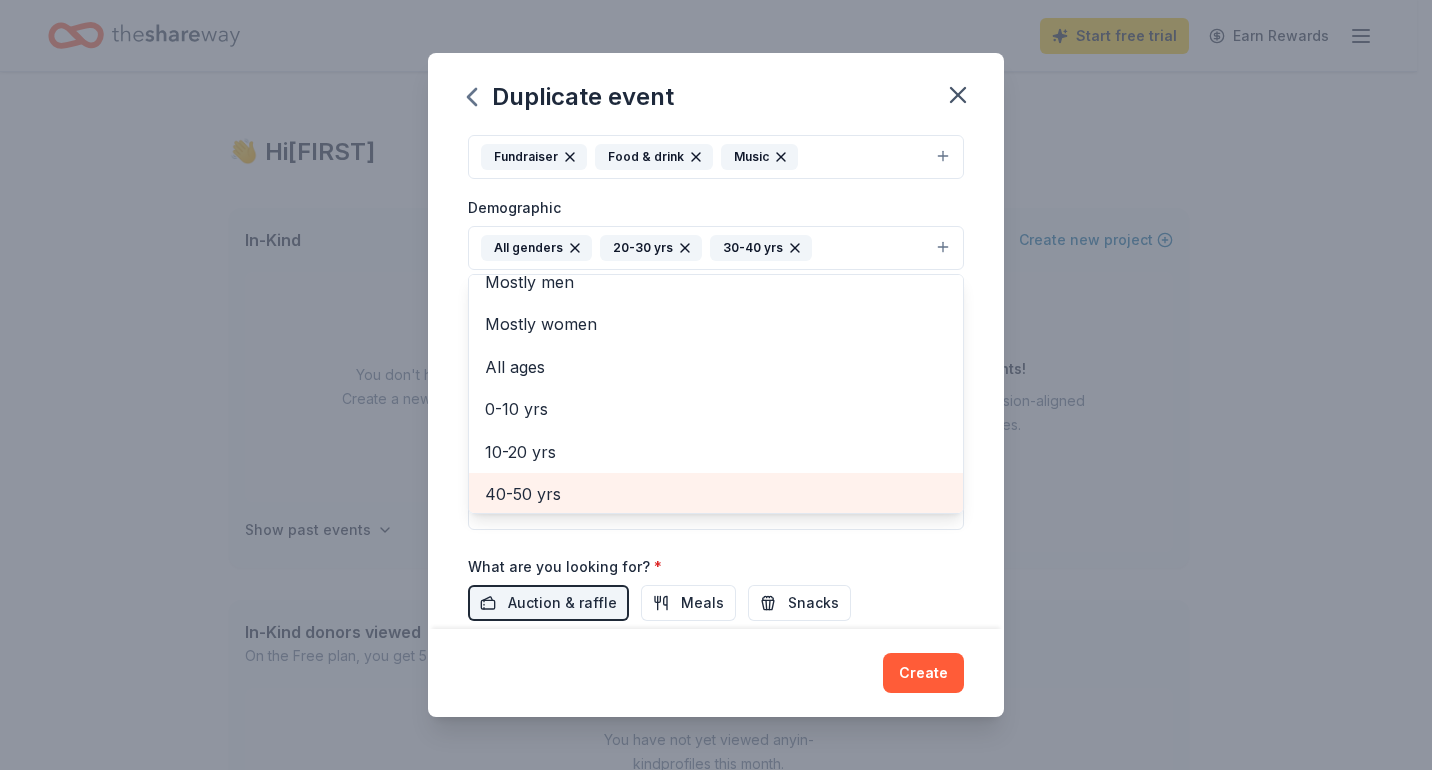 click on "40-50 yrs" at bounding box center [716, 494] 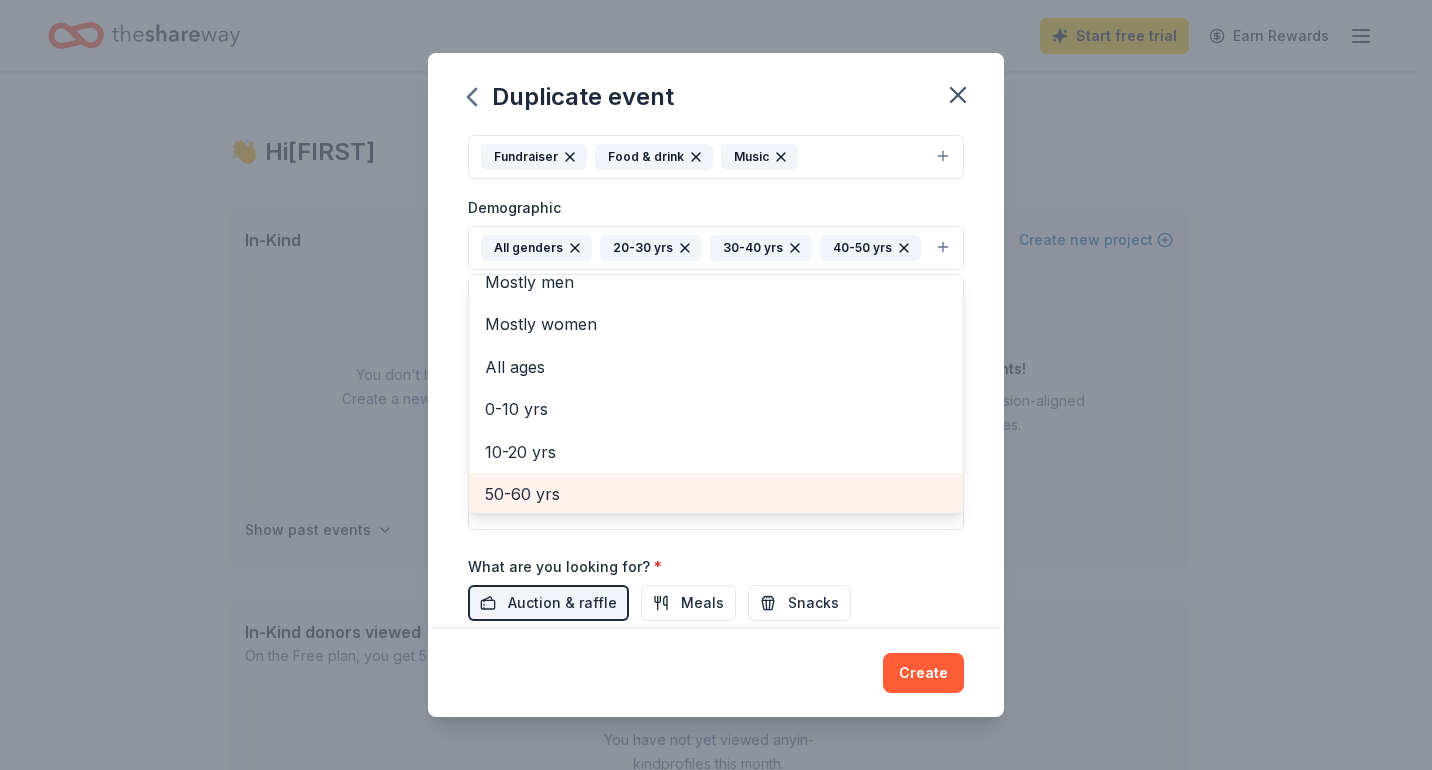 click on "50-60 yrs" at bounding box center [716, 494] 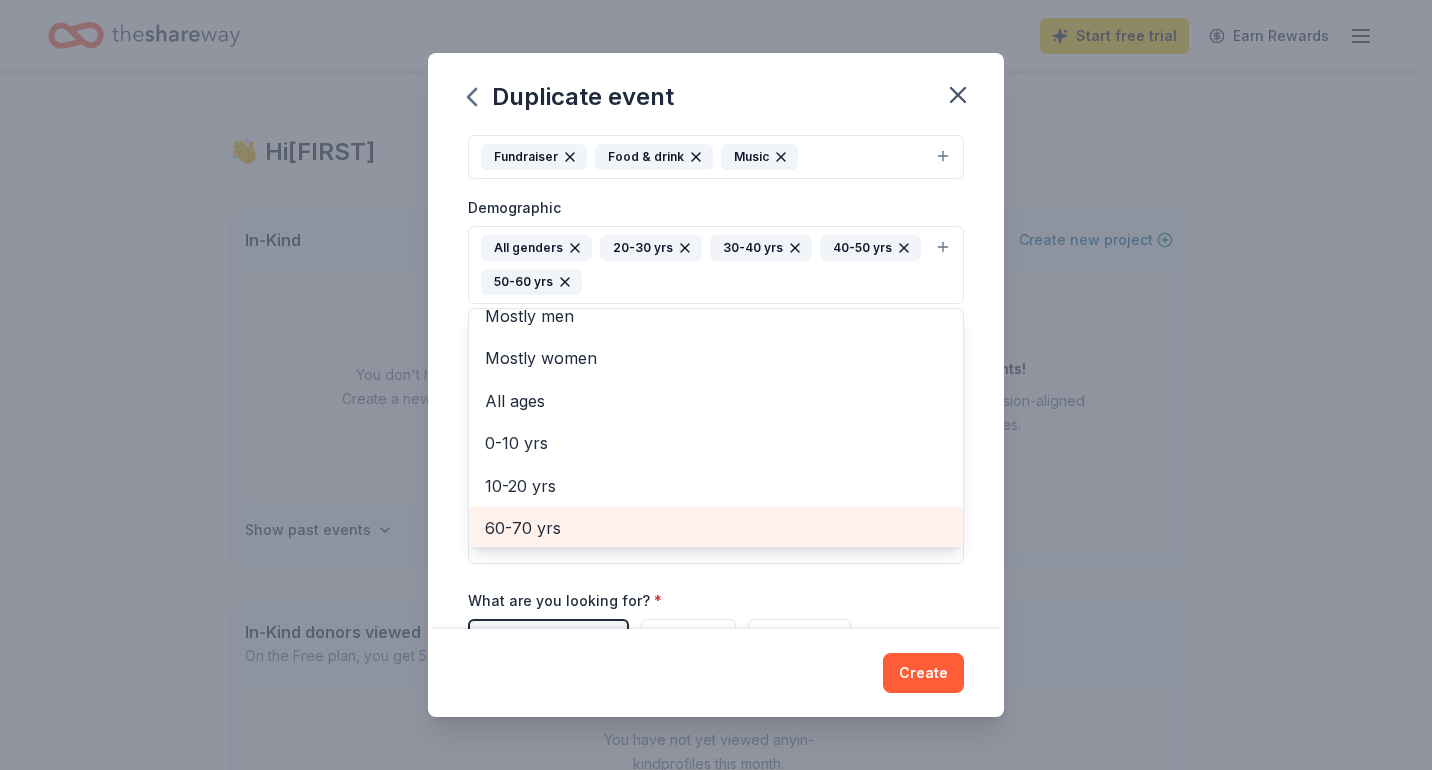 click on "60-70 yrs" at bounding box center (716, 528) 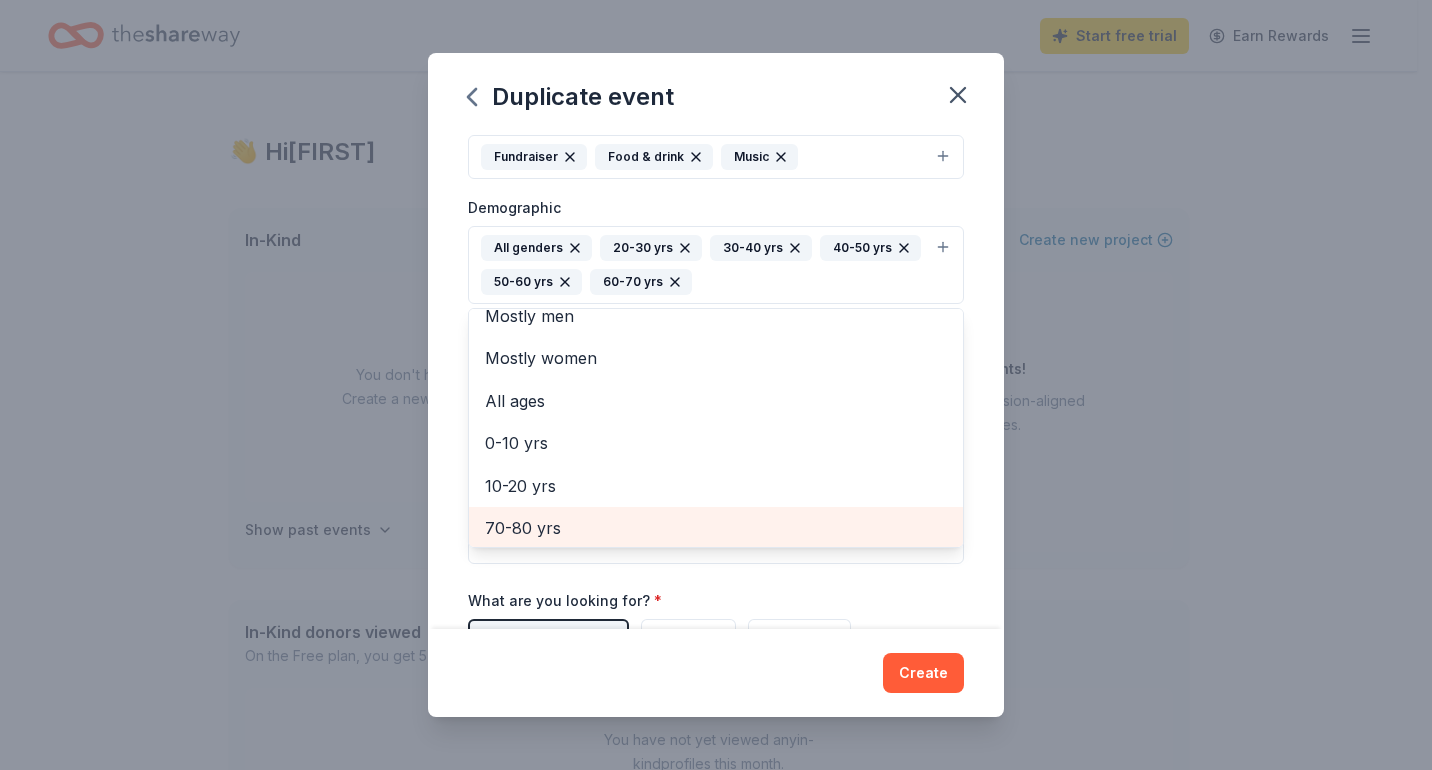 click on "70-80 yrs" at bounding box center (716, 528) 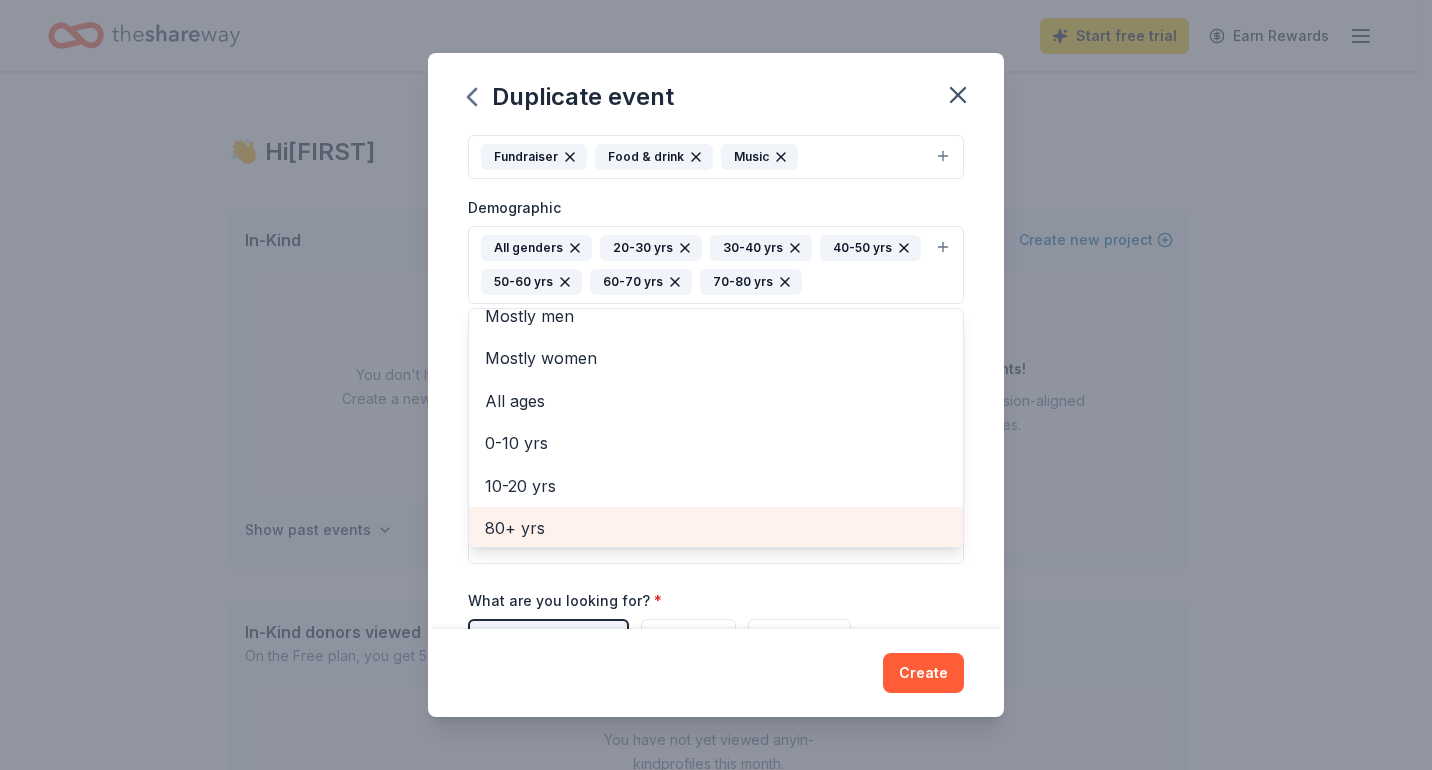 click on "80+ yrs" at bounding box center (716, 528) 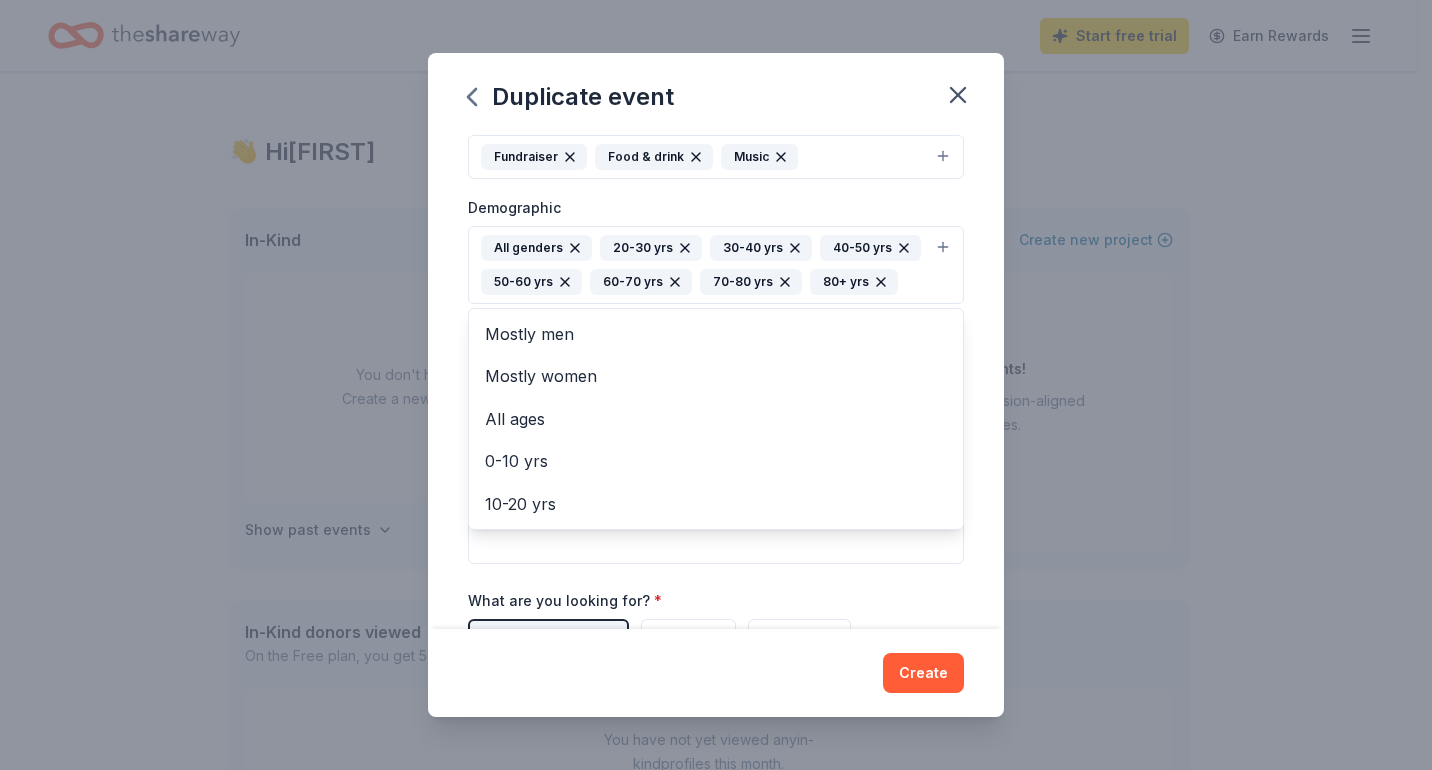 scroll, scrollTop: 0, scrollLeft: 0, axis: both 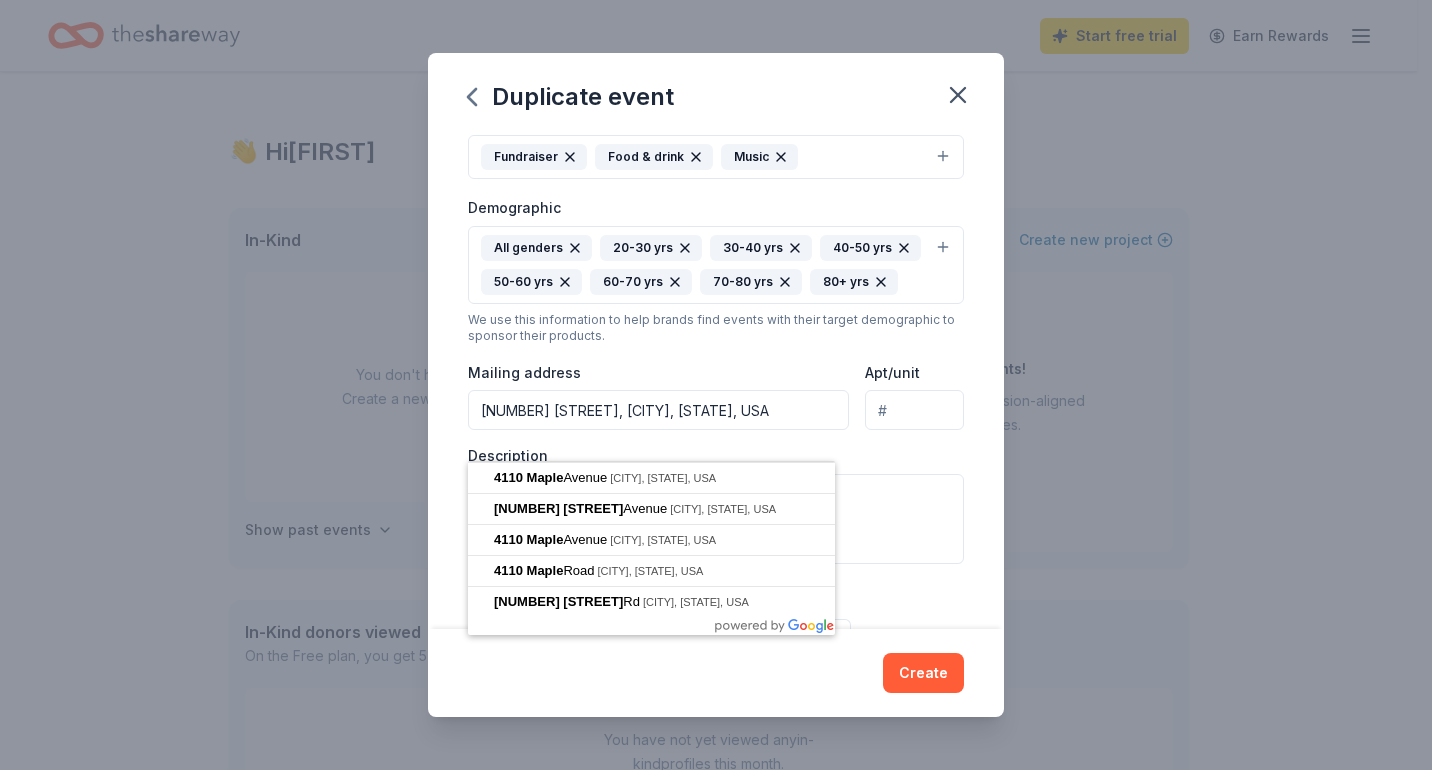 type on "[NUMBER] [STREET], [CITY], [STATE], [ZIP]" 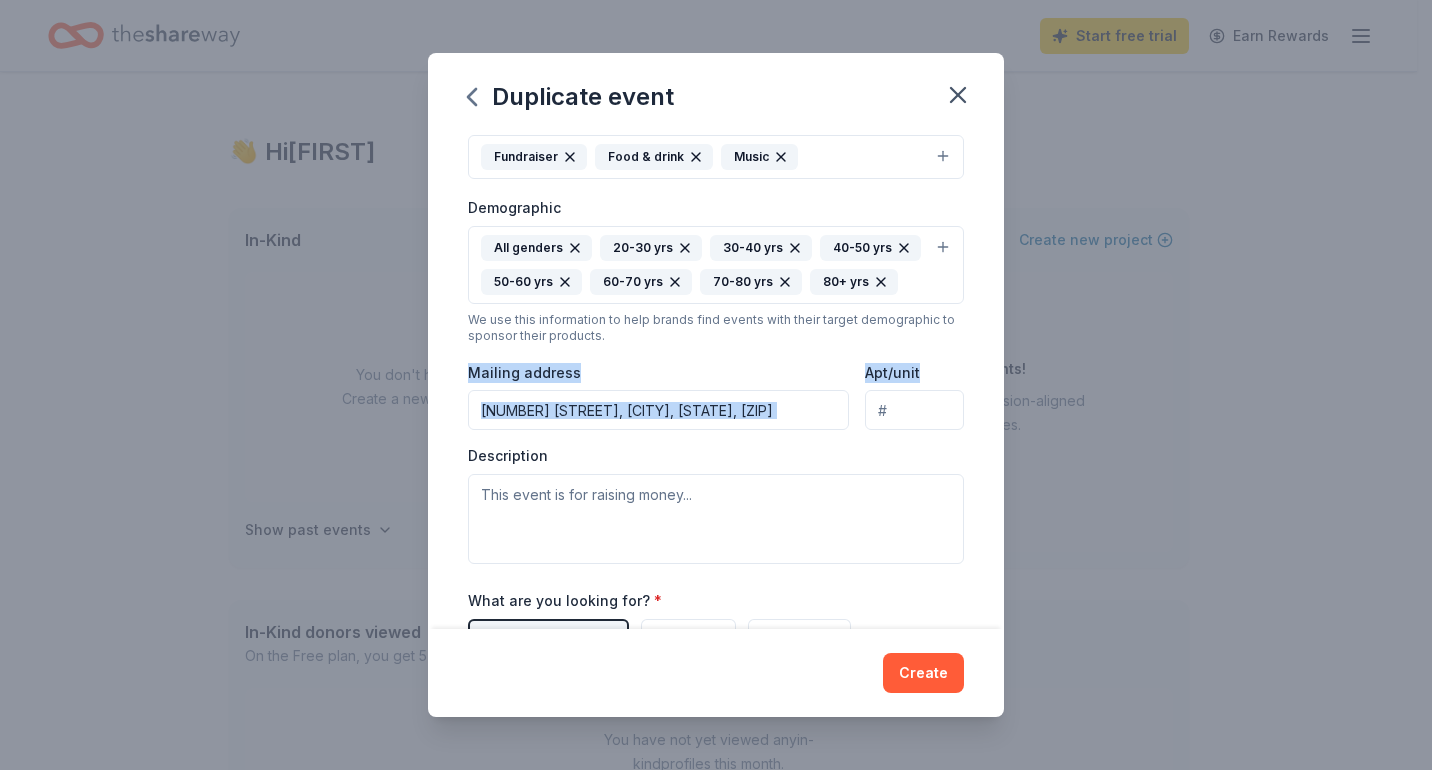 drag, startPoint x: 988, startPoint y: 371, endPoint x: 988, endPoint y: 418, distance: 47 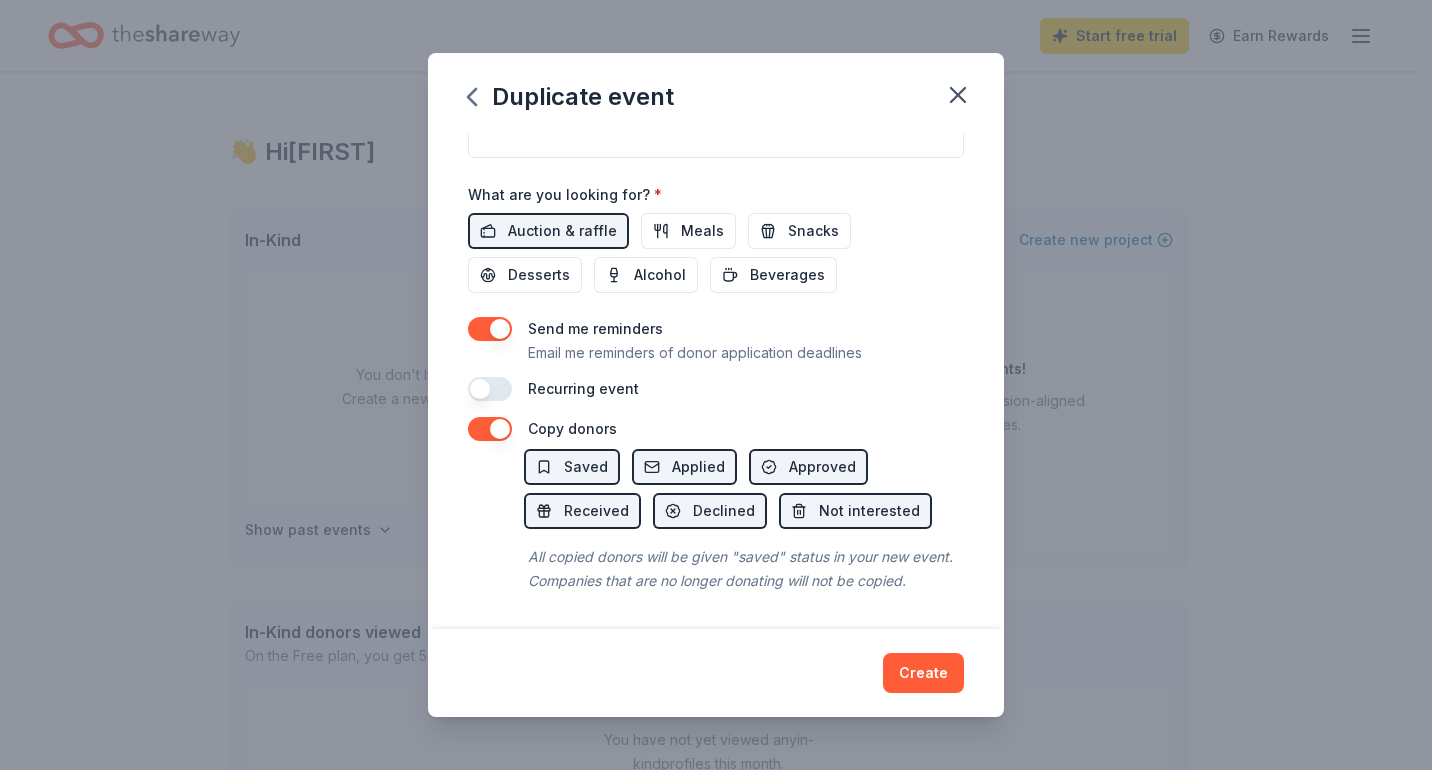 scroll, scrollTop: 747, scrollLeft: 0, axis: vertical 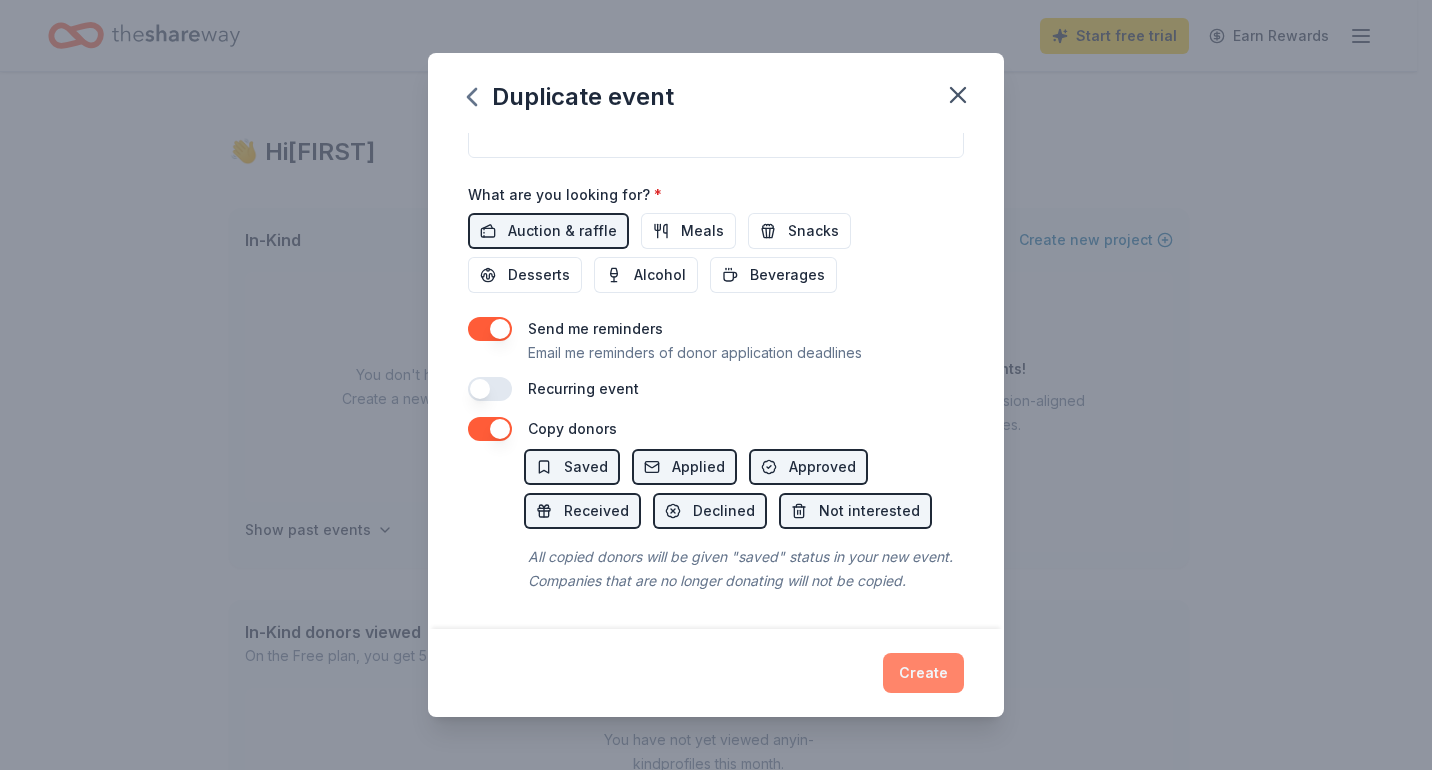 click on "Create" at bounding box center [923, 673] 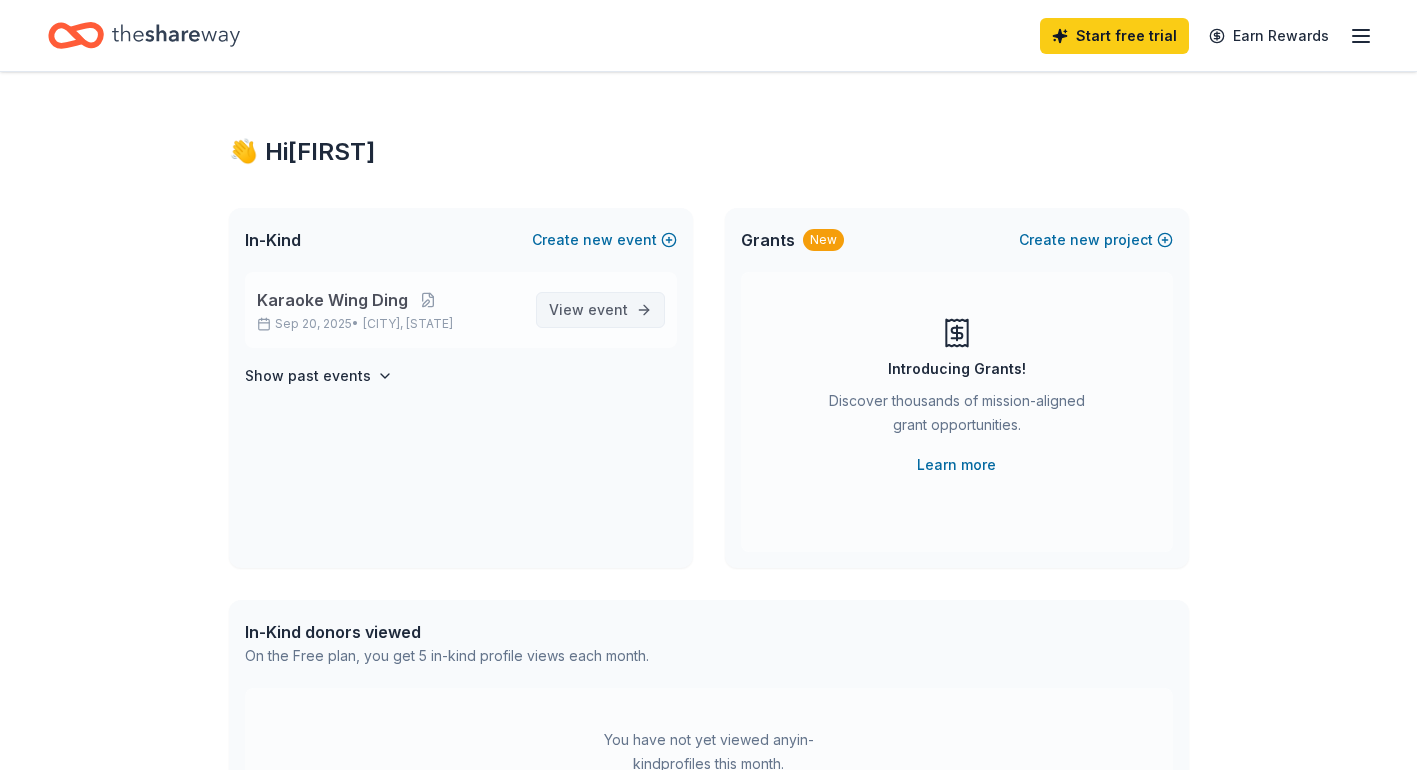 click on "View   event" at bounding box center [588, 310] 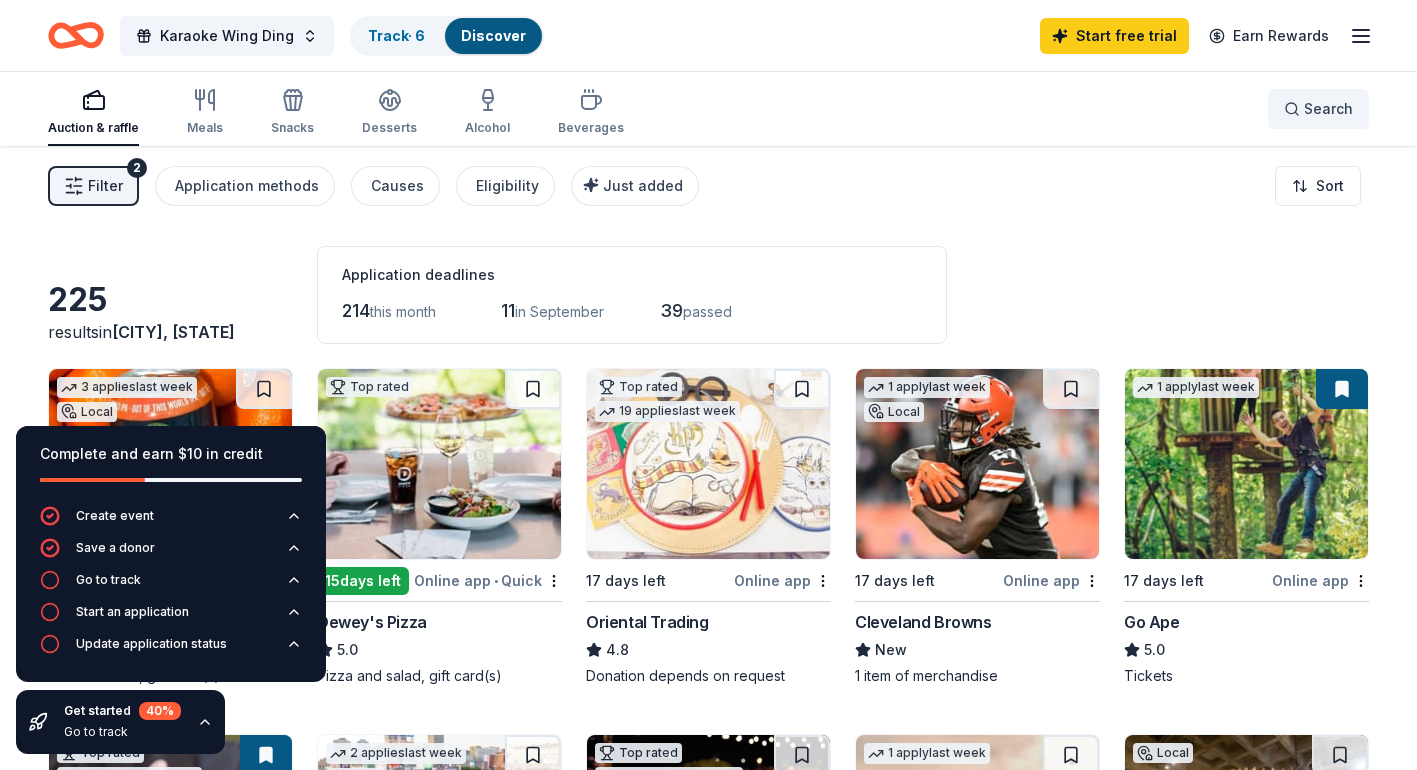 click on "Search" at bounding box center (1318, 109) 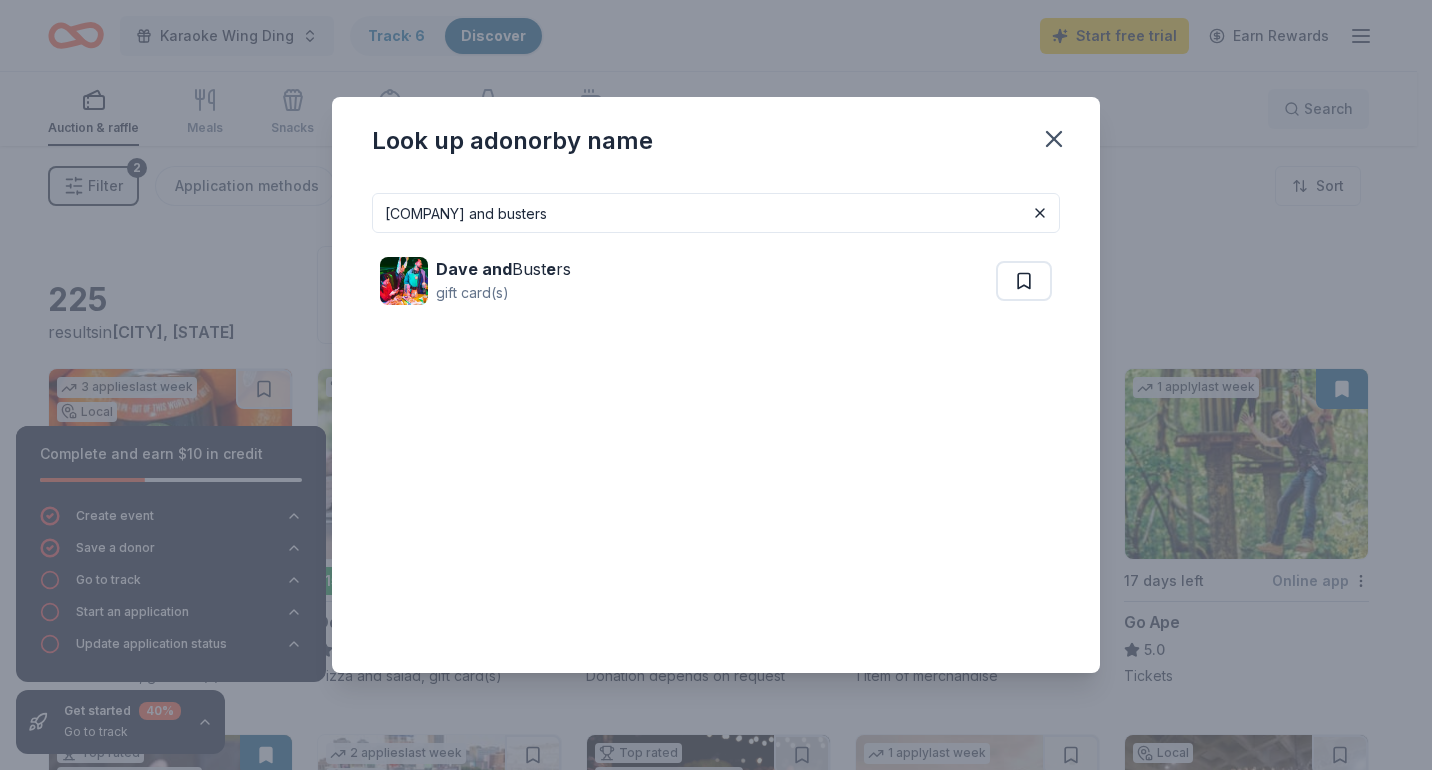 type on "[COMPANY] and busters" 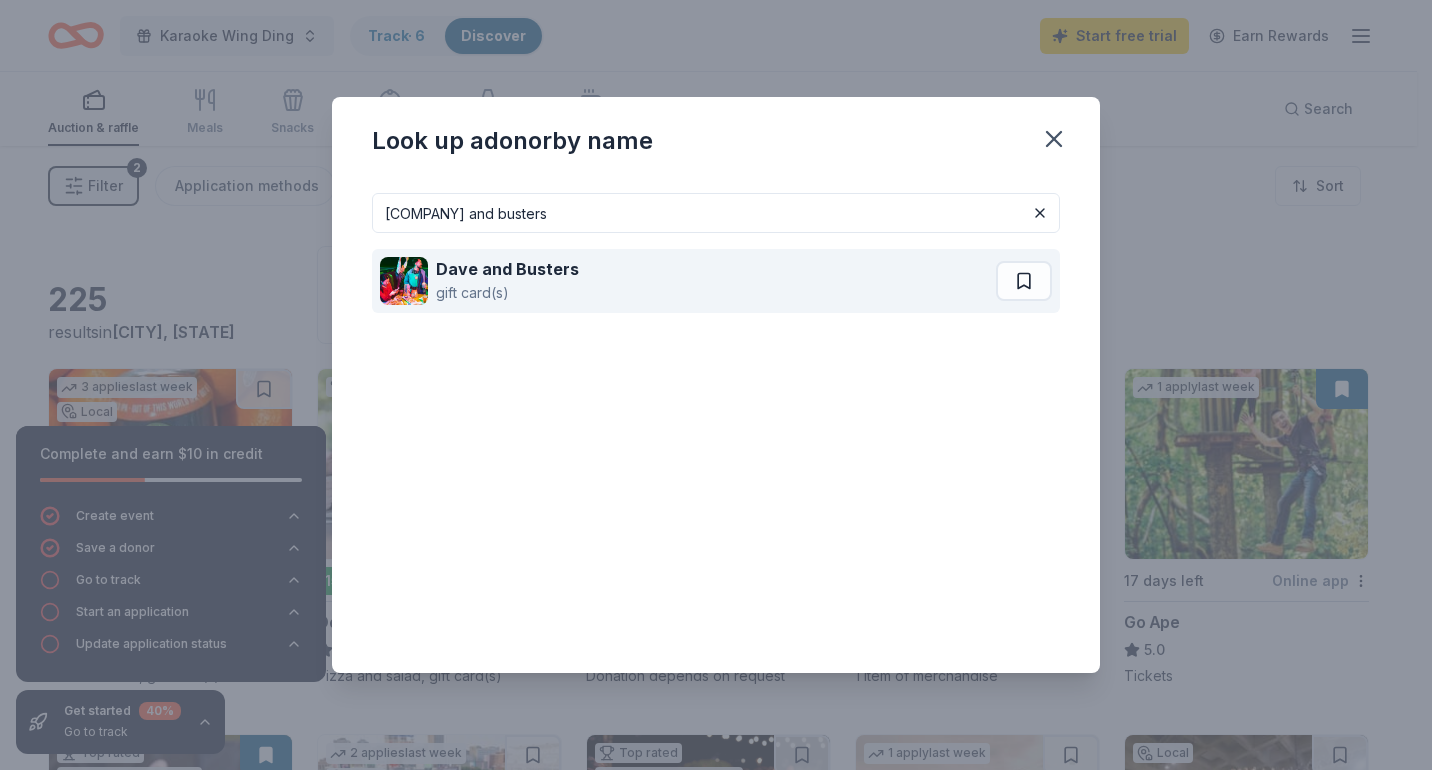 click on "[COMPANY] and Busters gift card(s)" at bounding box center [688, 281] 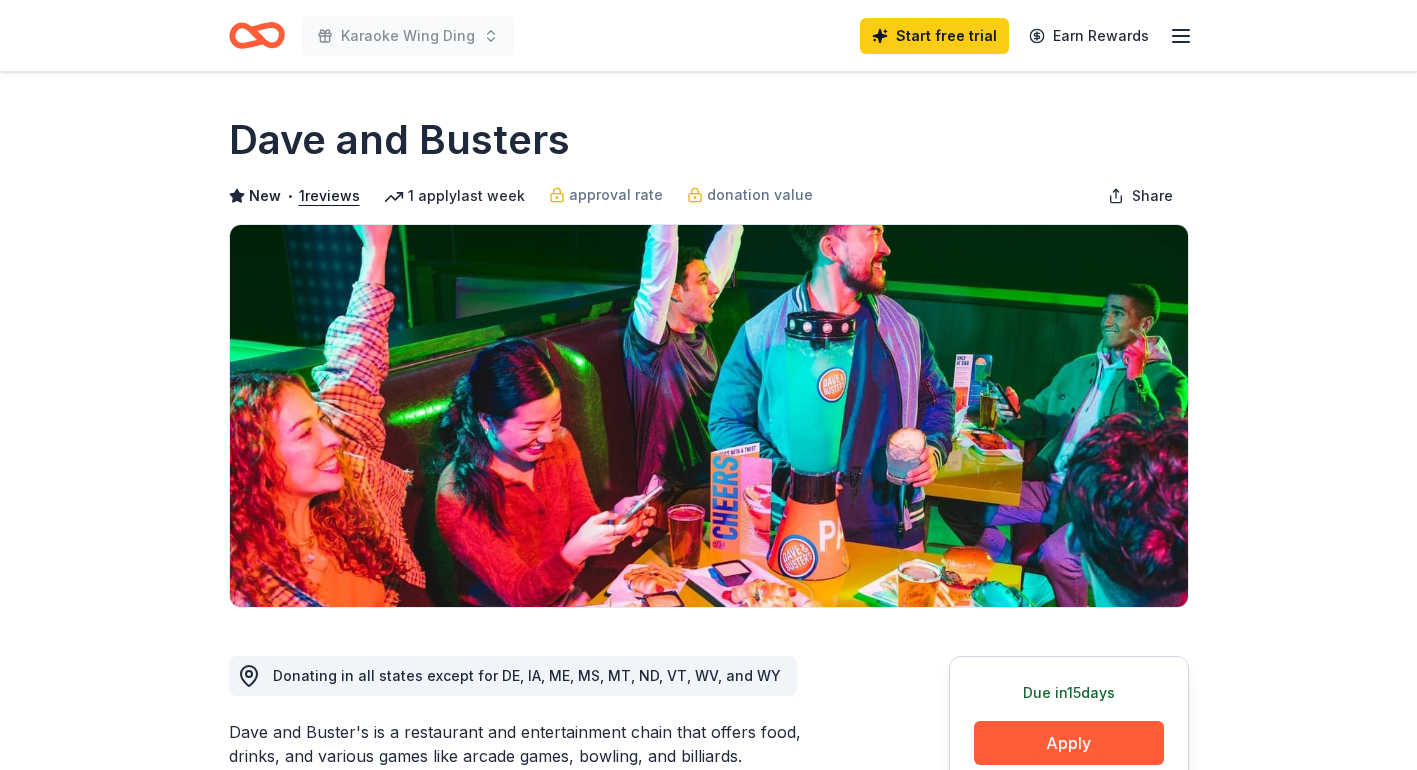 scroll, scrollTop: 0, scrollLeft: 0, axis: both 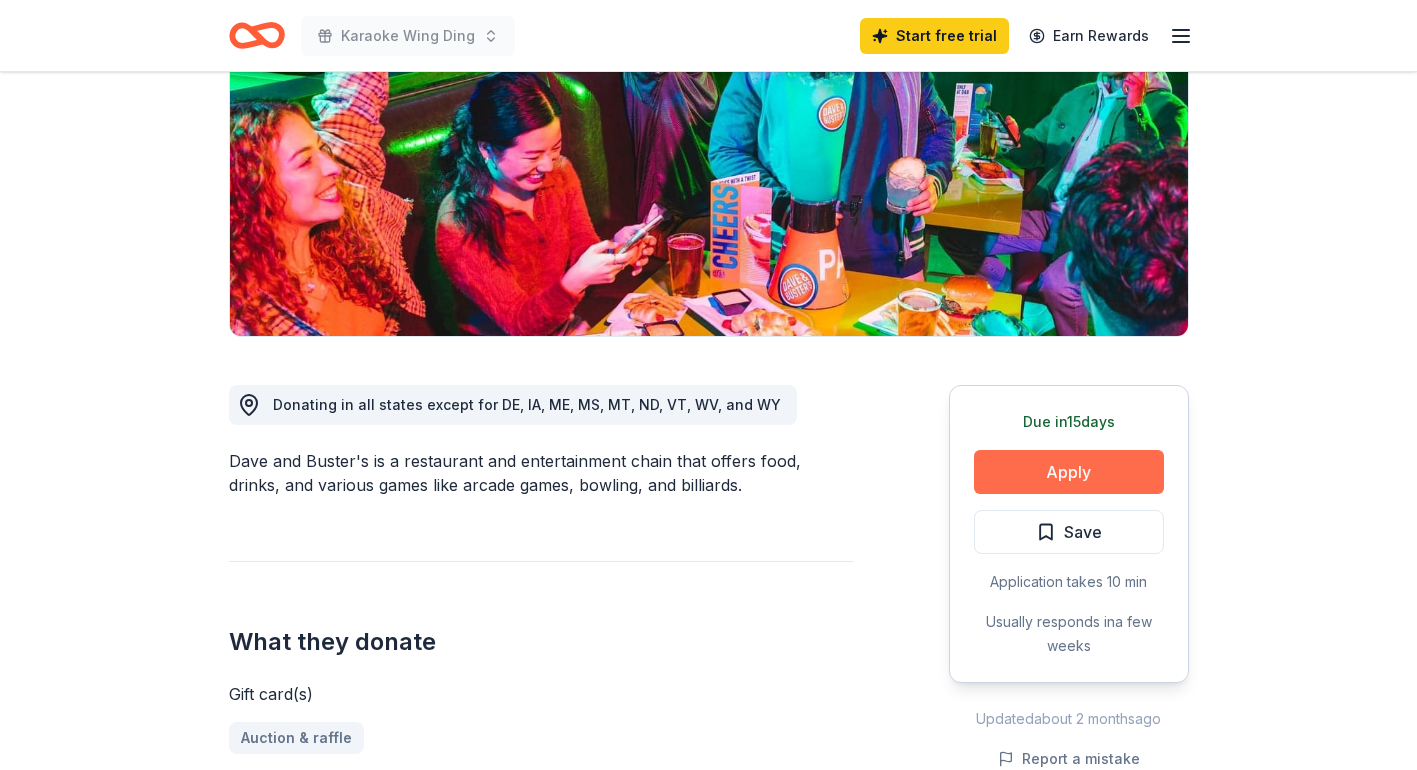 click on "Apply" at bounding box center (1069, 472) 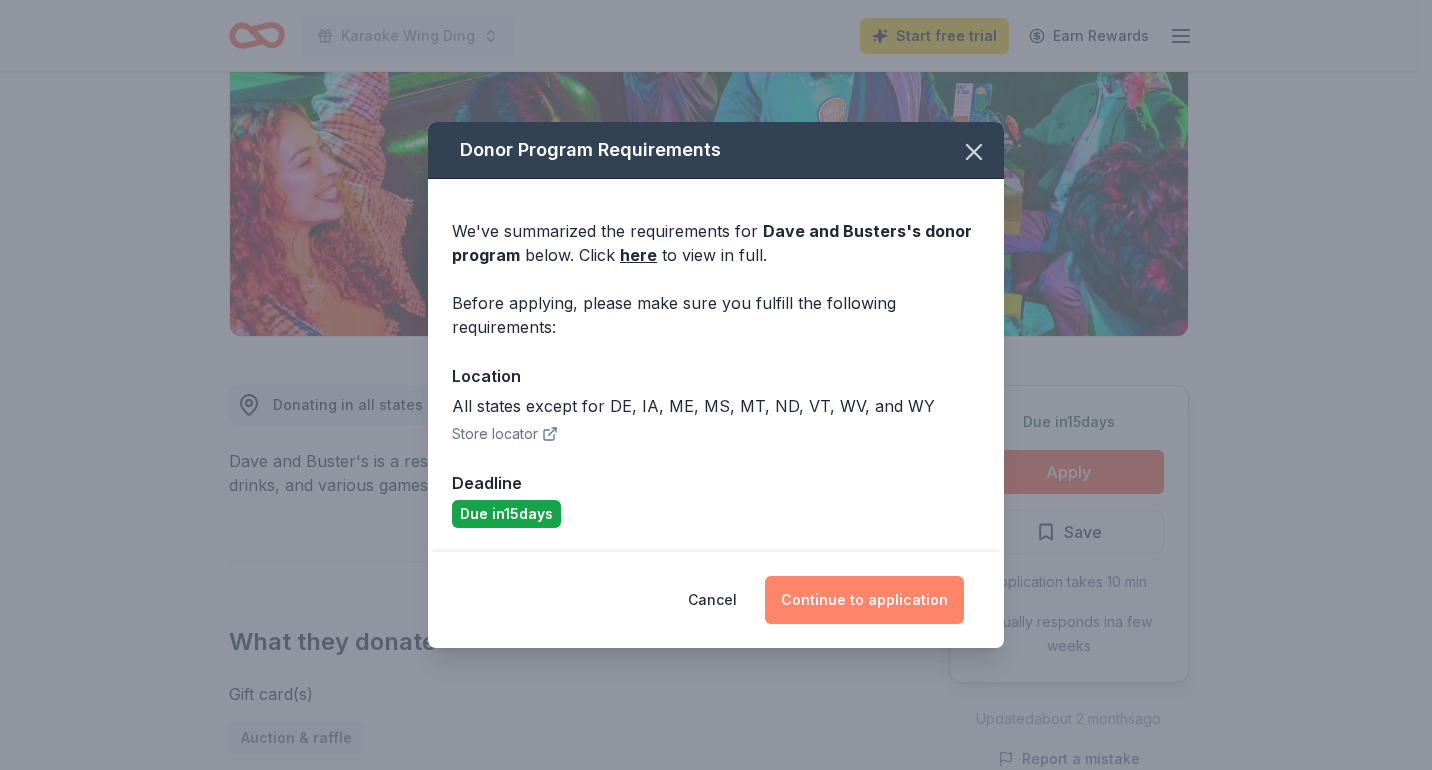click on "Continue to application" at bounding box center [864, 600] 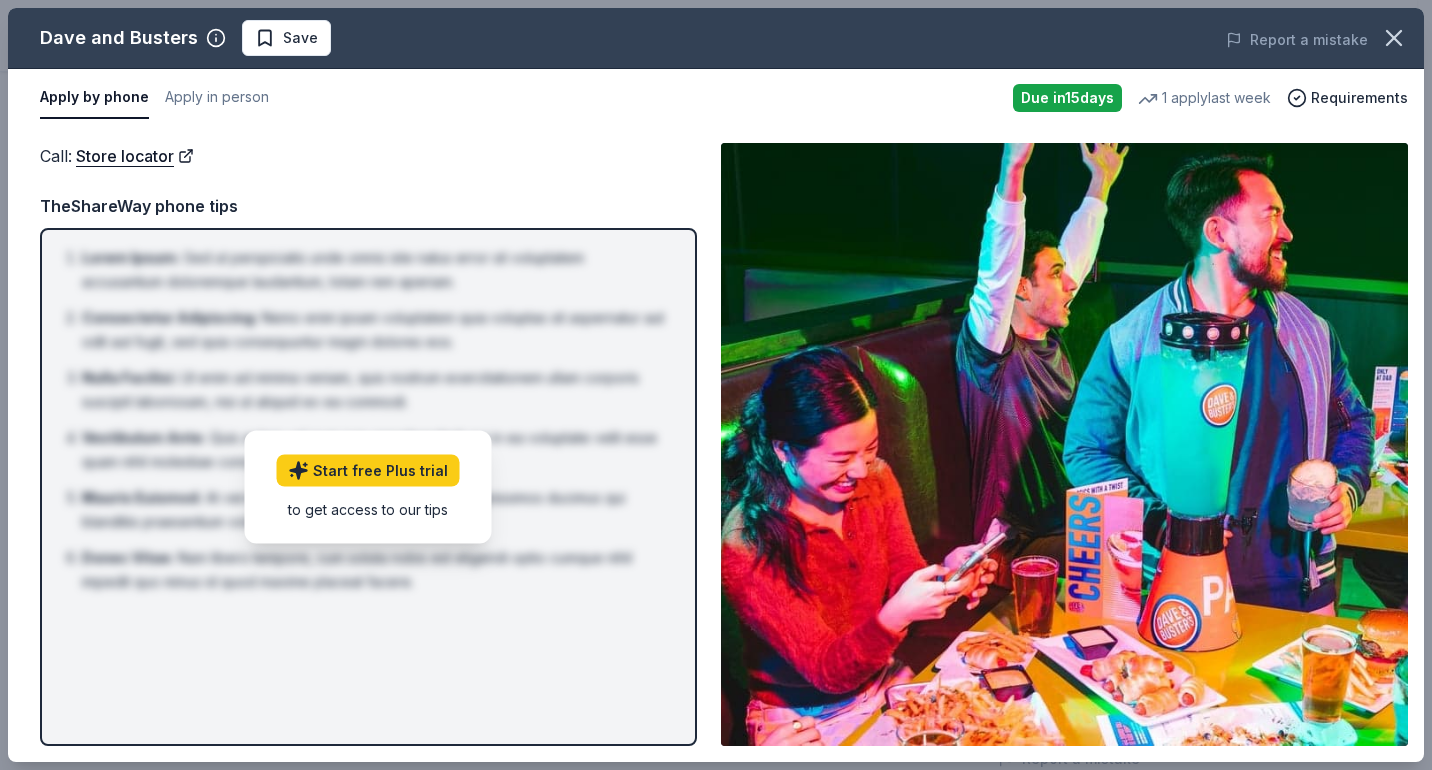 click on "to get access to our tips" at bounding box center [368, 508] 